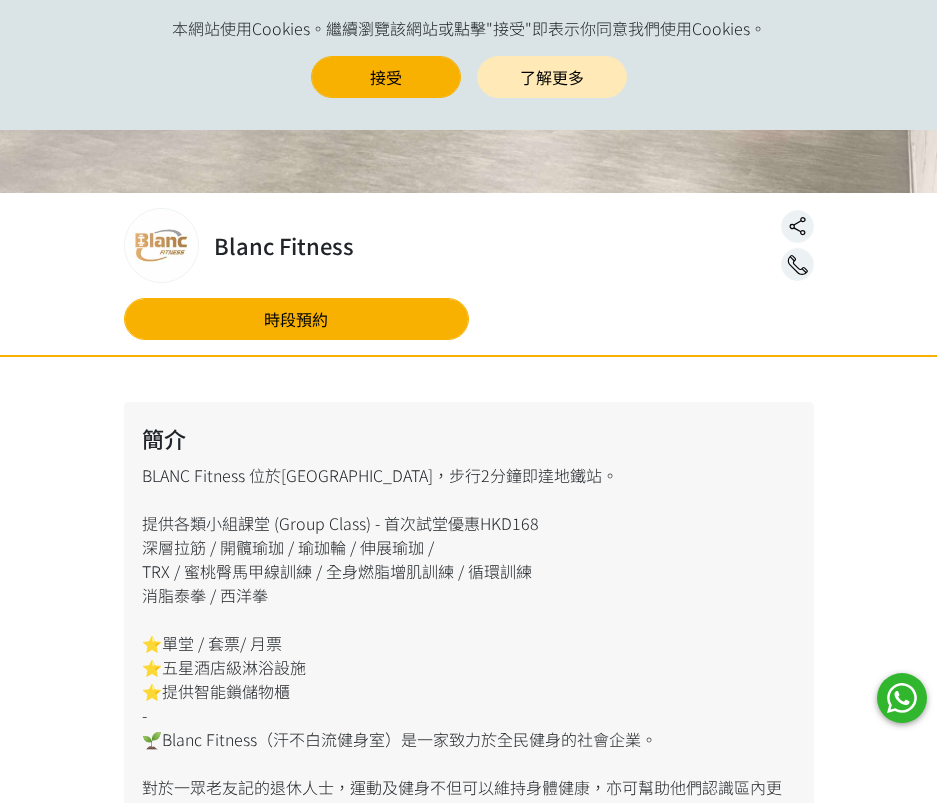 scroll, scrollTop: 100, scrollLeft: 0, axis: vertical 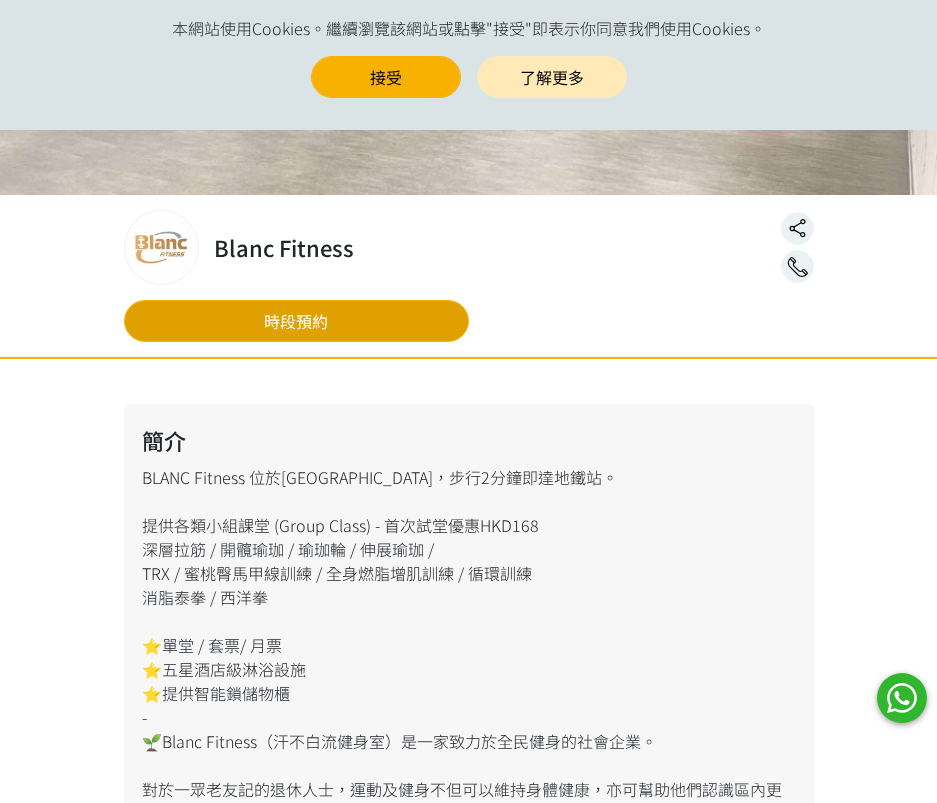 click on "時段預約" at bounding box center (296, 321) 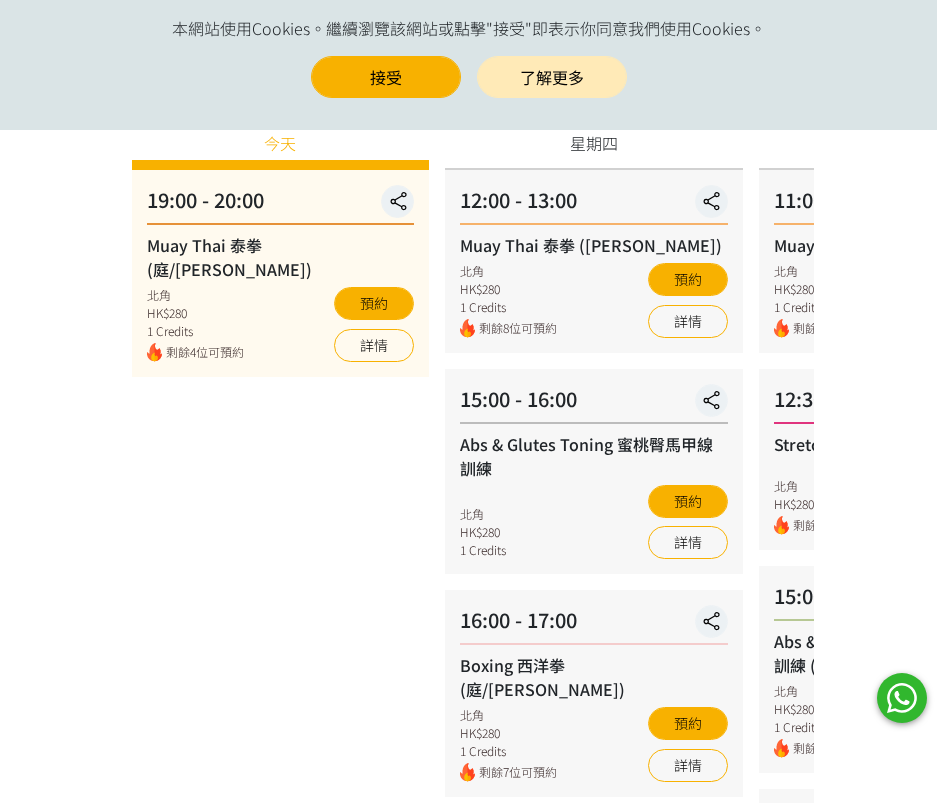 scroll, scrollTop: 0, scrollLeft: 0, axis: both 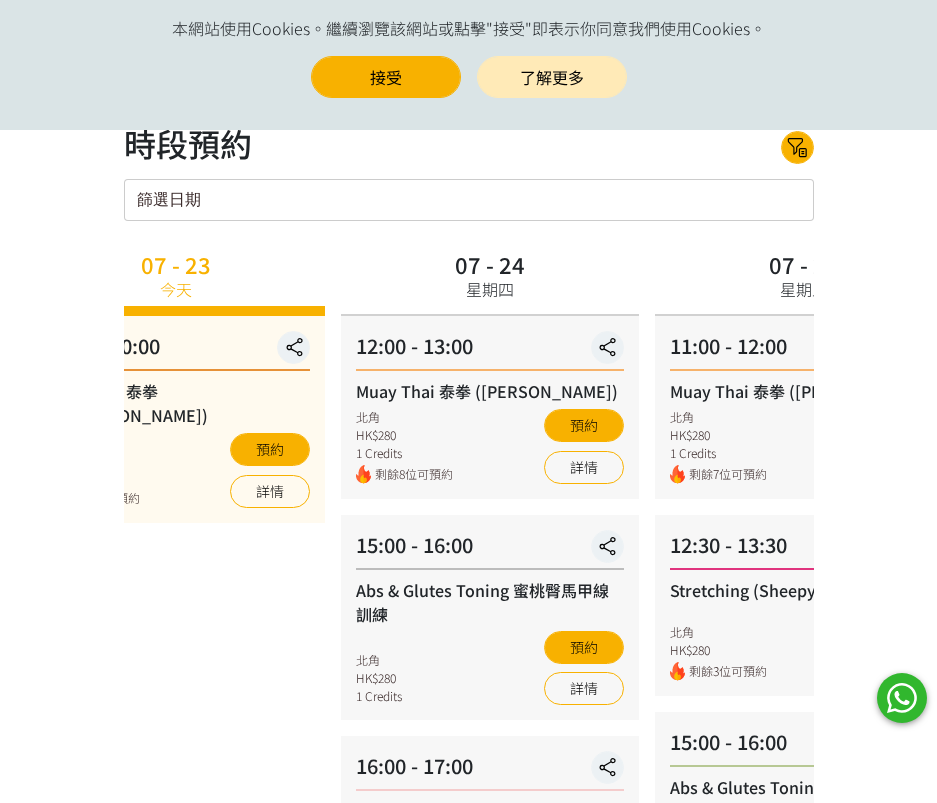 click on "07 -
25
星期五
11:00 - 12:00
Muay Thai 泰拳 (Nick)
北角
HK$280
1 Credits
剩餘7位可預約
預約
詳情
12:30 - 13:30
Stretching (Sheepy)
北角
HK$280       剩餘3位可預約
預約
詳情
15:00 - 16:00
Abs & Glutes Toning 蜜桃臀馬甲線訓練 (jessie)
北角
HK$280
1 Credits
剩餘5位可預約
預約
詳情
17:00 - 18:00
Boxing 西洋拳 (庭/Nick)
北角
HK$280
1 Credits
剩餘8位可預約
預約
詳情
21:00 - 22:00
Muay Thai 泰拳 (Nick)       HK$280" at bounding box center (804, 904) 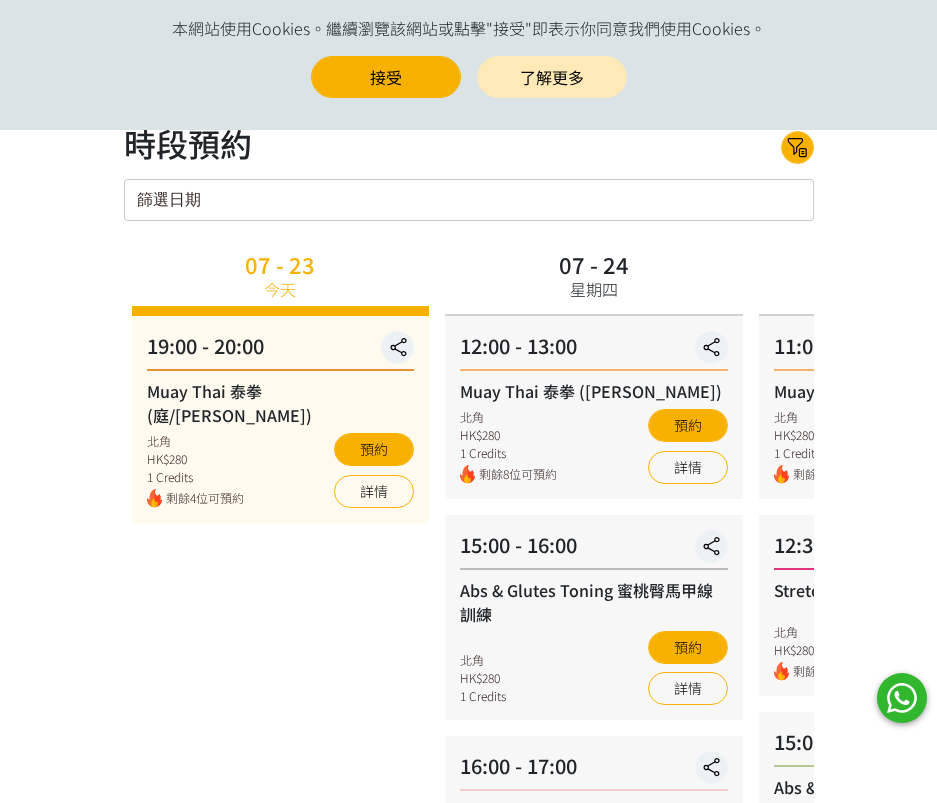 click on "15:00 - 16:00
Abs & Glutes Toning 蜜桃臀馬甲線訓練
北角
HK$280
1 Credits
預約
詳情" at bounding box center [594, 617] 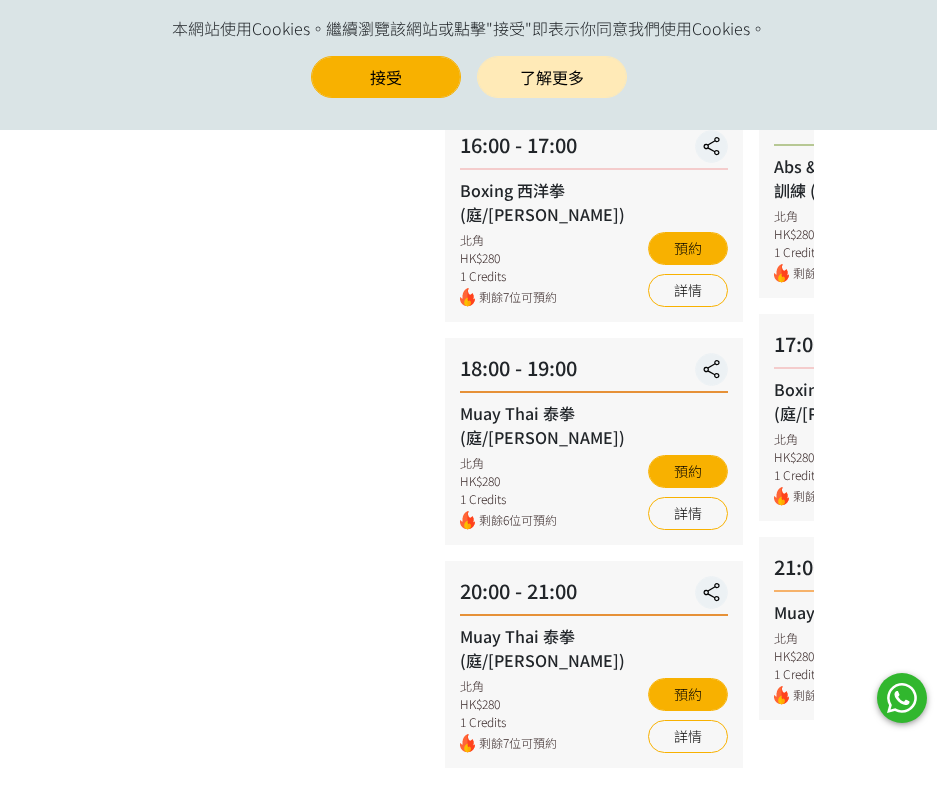 scroll, scrollTop: 500, scrollLeft: 0, axis: vertical 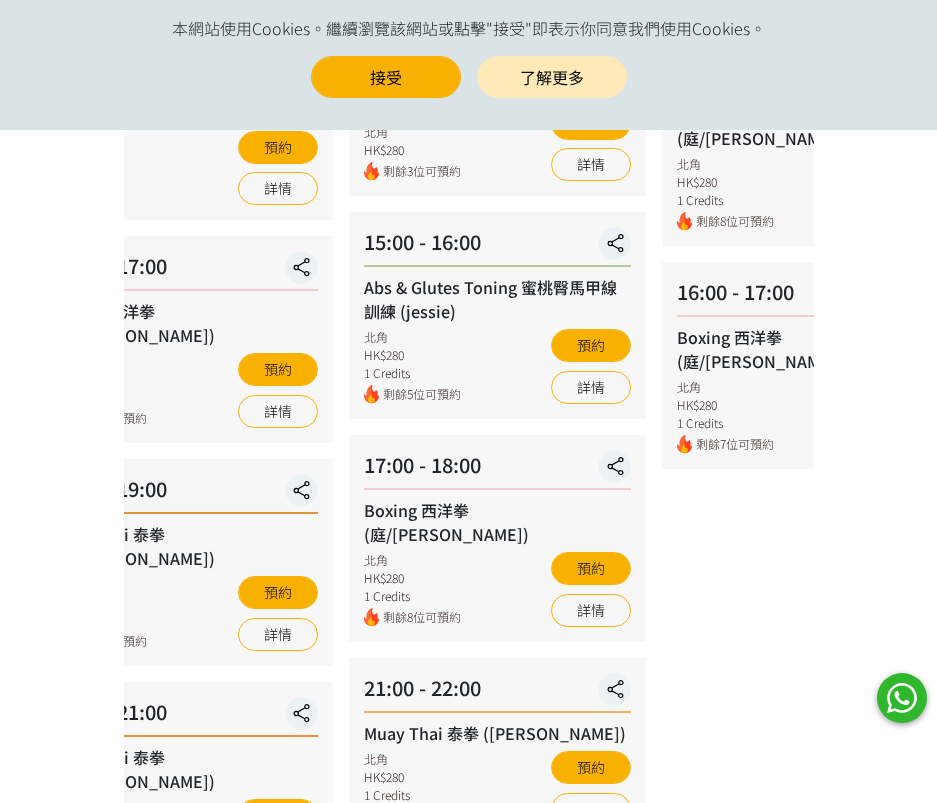 click on "課程介紹   日曆   時段預約   購買套票
時段預約
時段預約
所有課程         所有課程   Muay Thai 泰拳 (庭/Nick)   Muay Thai 泰拳 (Nick)   Abs & Glutes Toning 蜜桃臀馬甲線訓練   Boxing 西洋拳 (庭/Nick)   Stretching (Sheepy)   Abs & Glutes Toning 蜜桃臀馬甲線訓練 (jessie)   Deep Stretching 深層拉筋   Deep Stretch (Sheepy)   Muay Thai 泰拳 (Nick /Ting)   Boxing (Ting)   Muay Thai (Ting)     No elements found. Consider changing the search query.   List is empty.                所有導師         所有導師   Smantha    Sheepy    Jill    Jarvia    Jessie      No elements found. Consider changing the search query.   List is empty.                所有地區         所有地區   炮台山英皇道250號北角城中心1樓106號舖   待定     No elements found. Consider changing the search query.   List is empty.
篩選日期
July
2025" at bounding box center [468, 347] 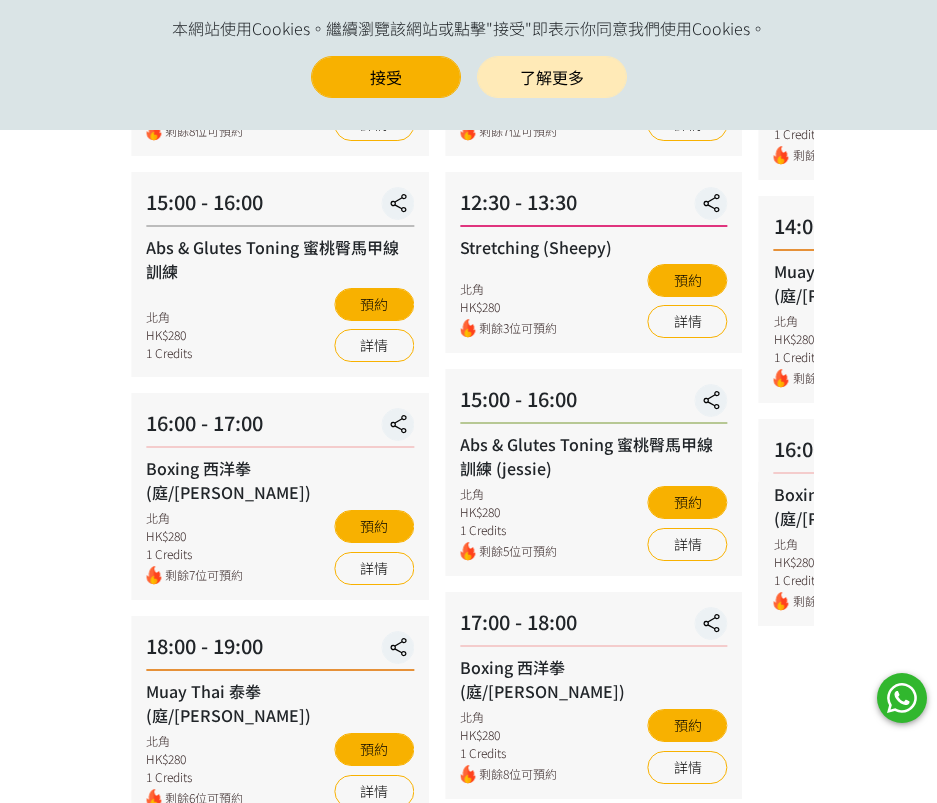 scroll, scrollTop: 0, scrollLeft: 0, axis: both 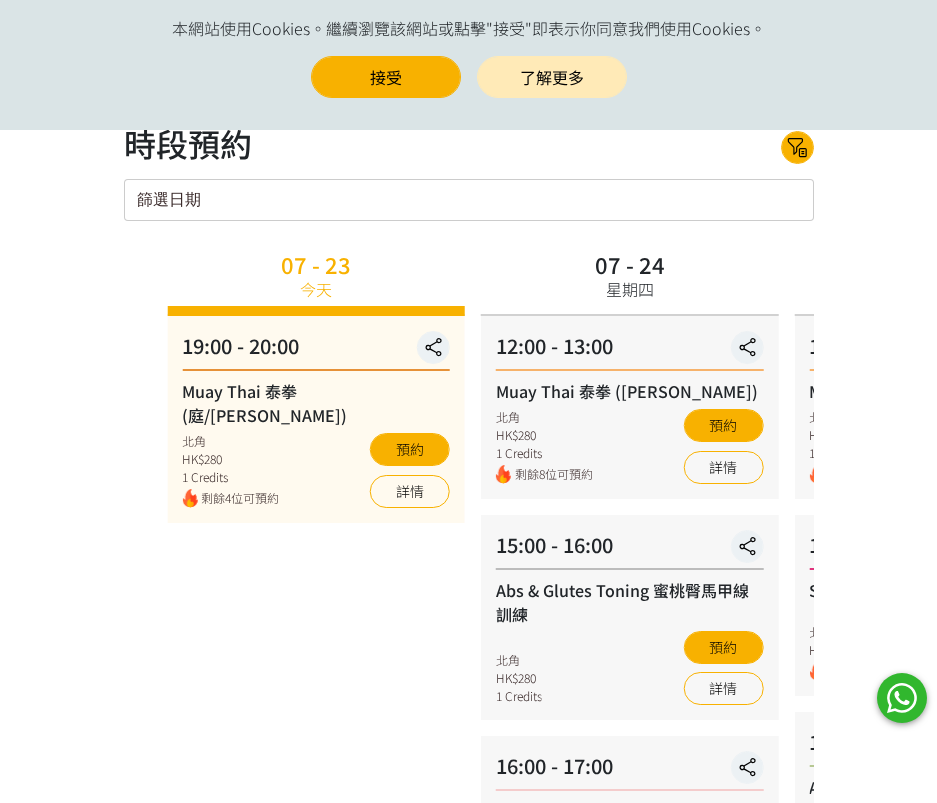 click on "課程介紹   日曆   時段預約   購買套票
時段預約
時段預約
所有課程         所有課程   Muay Thai 泰拳 (庭/Nick)   Muay Thai 泰拳 (Nick)   Abs & Glutes Toning 蜜桃臀馬甲線訓練   Boxing 西洋拳 (庭/Nick)   Stretching (Sheepy)   Abs & Glutes Toning 蜜桃臀馬甲線訓練 (jessie)   Deep Stretching 深層拉筋   Deep Stretch (Sheepy)   Muay Thai 泰拳 (Nick /Ting)   Boxing (Ting)   Muay Thai (Ting)     No elements found. Consider changing the search query.   List is empty.                所有導師         所有導師   Smantha    Sheepy    Jill    Jarvia    Jessie      No elements found. Consider changing the search query.   List is empty.                所有地區         所有地區   炮台山英皇道250號北角城中心1樓106號舖   待定     No elements found. Consider changing the search query.   List is empty.
篩選日期
July
2025" at bounding box center [468, 847] 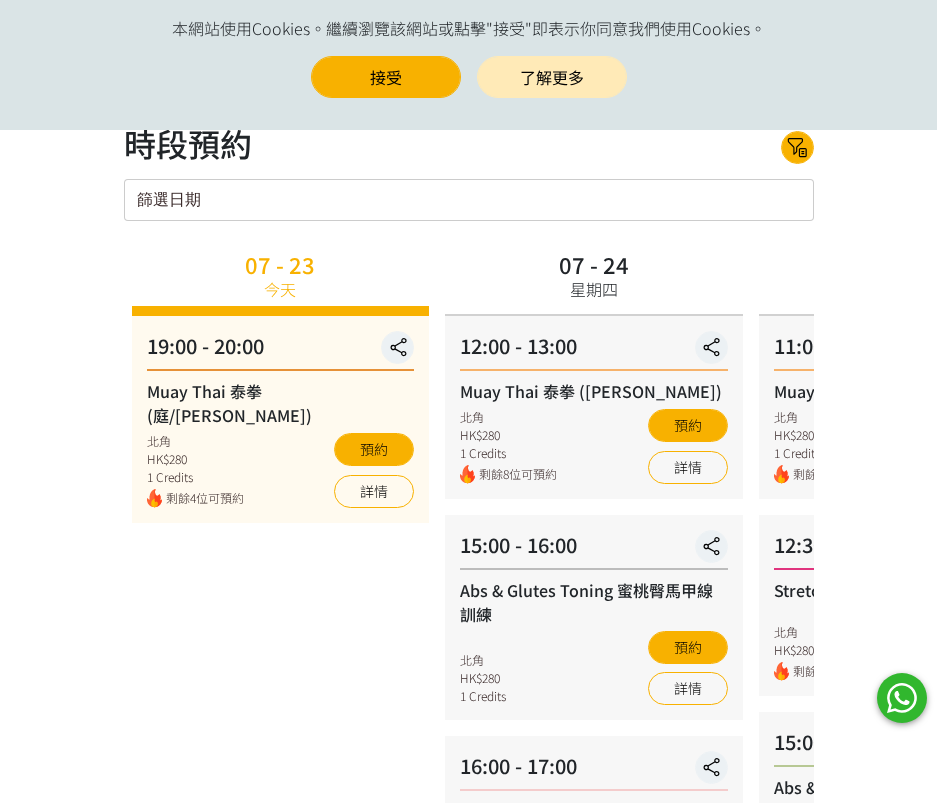 click on "07 -
24
星期四
12:00 - 13:00
Muay Thai 泰拳 (Nick)
北角
HK$280
1 Credits
剩餘8位可預約
預約
詳情
15:00 - 16:00
Abs & Glutes Toning 蜜桃臀馬甲線訓練
北角
HK$280
1 Credits
預約
詳情
16:00 - 17:00
Boxing 西洋拳 (庭/Nick)
北角
HK$280
1 Credits
剩餘7位可預約
預約
詳情
18:00 - 19:00
Muay Thai 泰拳 (庭/Nick)
北角
HK$280
1 Credits
剩餘6位可預約
預約
詳情
20:00 - 21:00
Muay Thai 泰拳 (庭/Nick)" at bounding box center (594, 904) 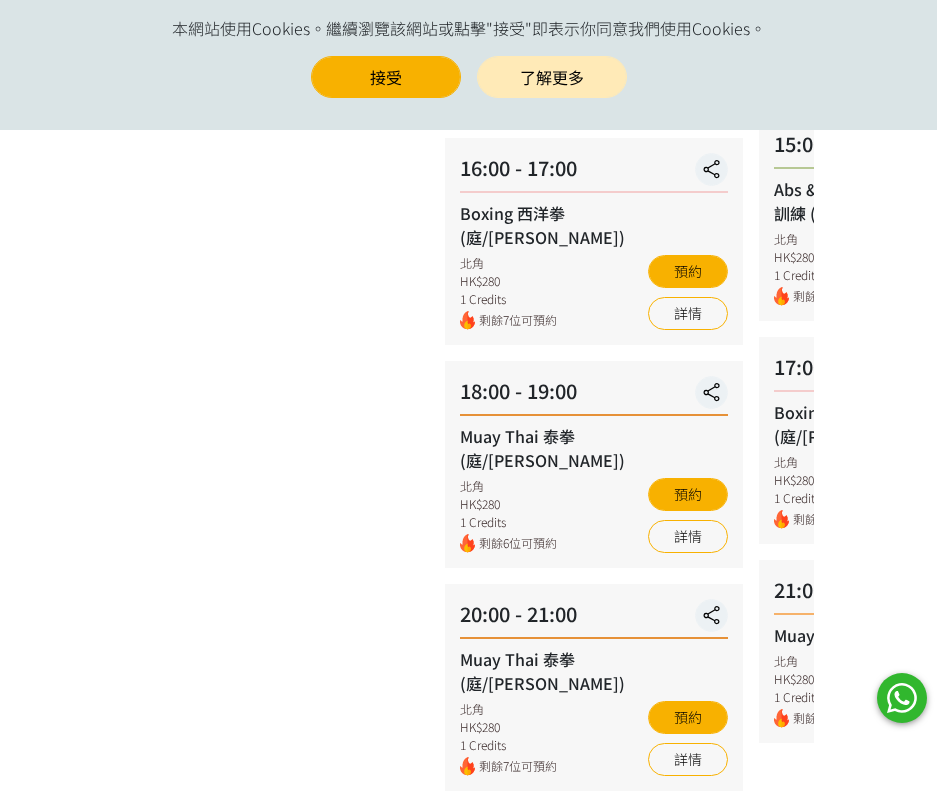 scroll, scrollTop: 600, scrollLeft: 0, axis: vertical 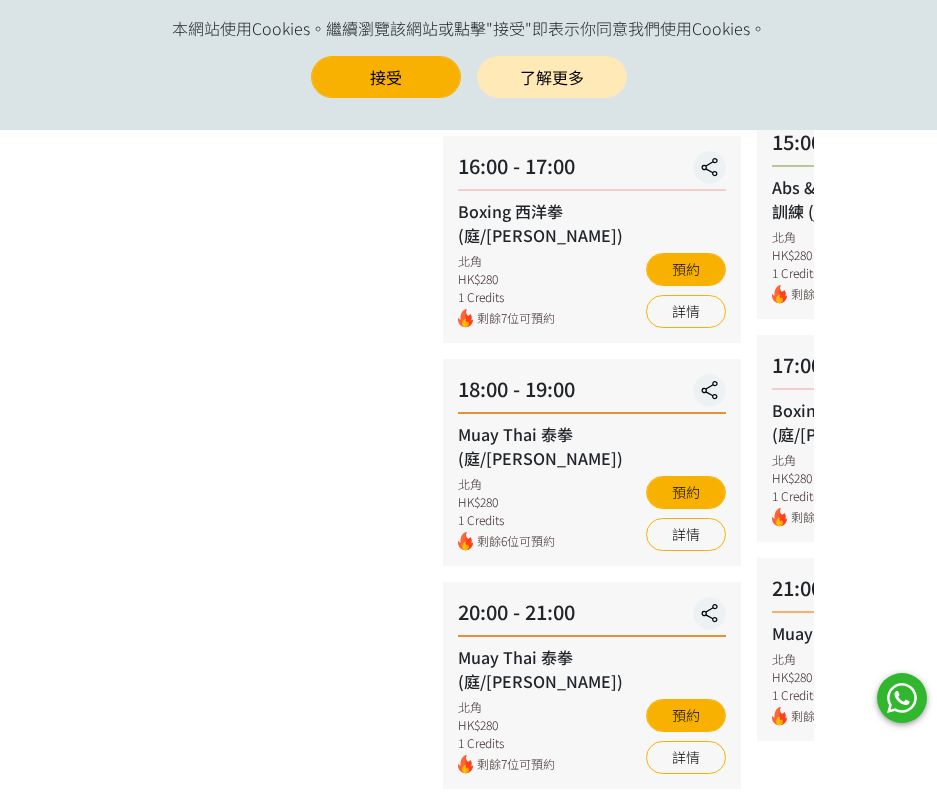 click on "07 -
23
今天
19:00 - 20:00
Muay Thai 泰拳 (庭/Nick)
北角
HK$280
1 Credits
剩餘4位可預約
預約
詳情
07 -
24
星期四
12:00 - 13:00
Muay Thai 泰拳 (Nick)
北角
HK$280
1 Credits
剩餘8位可預約
預約
詳情
15:00 - 16:00
Abs & Glutes Toning 蜜桃臀馬甲線訓練
北角
HK$280
1 Credits
預約
詳情
16:00 - 17:00
Boxing 西洋拳 (庭/Nick)
北角
HK$280
1 Credits
剩餘7位可預約
預約" at bounding box center (467, 304) 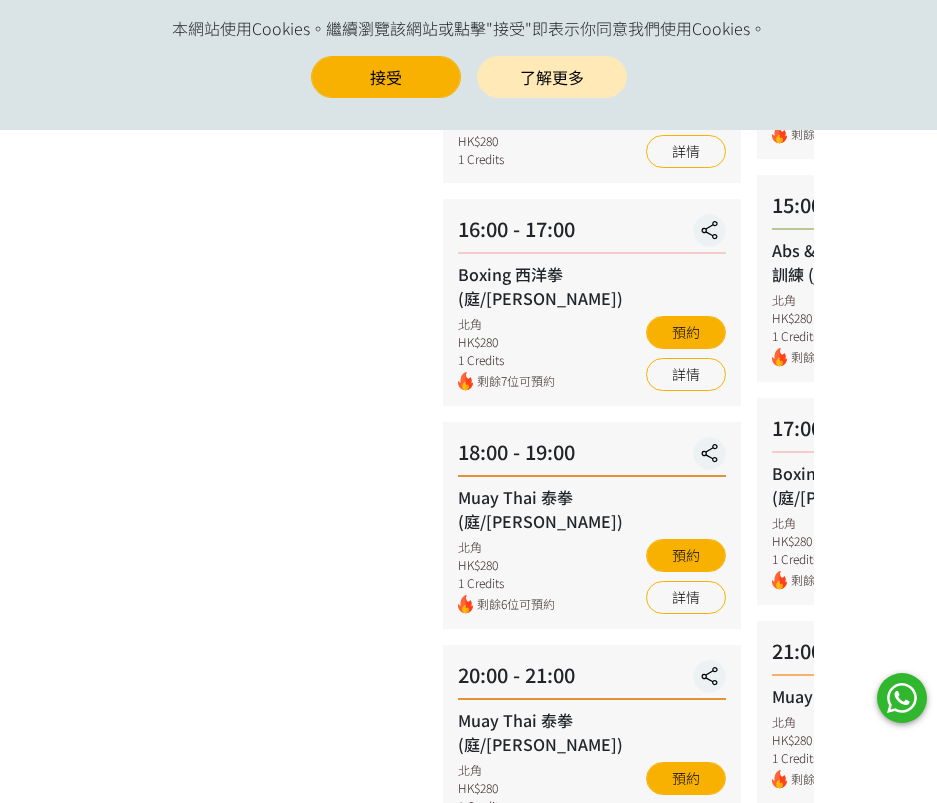 scroll, scrollTop: 700, scrollLeft: 0, axis: vertical 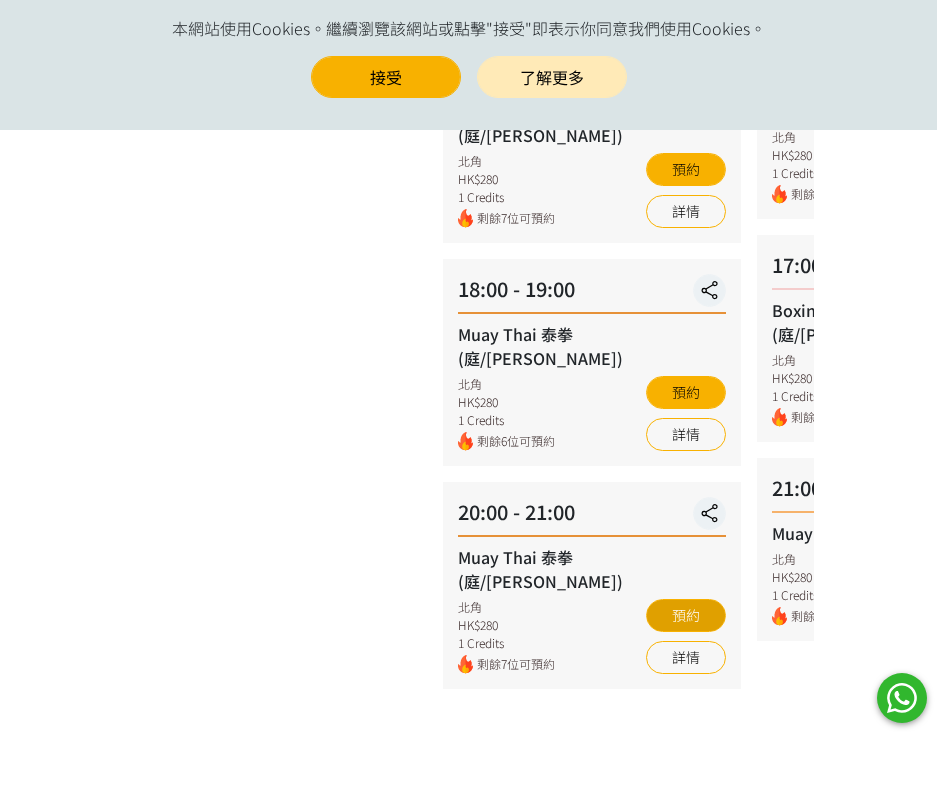 click on "預約" at bounding box center [686, 615] 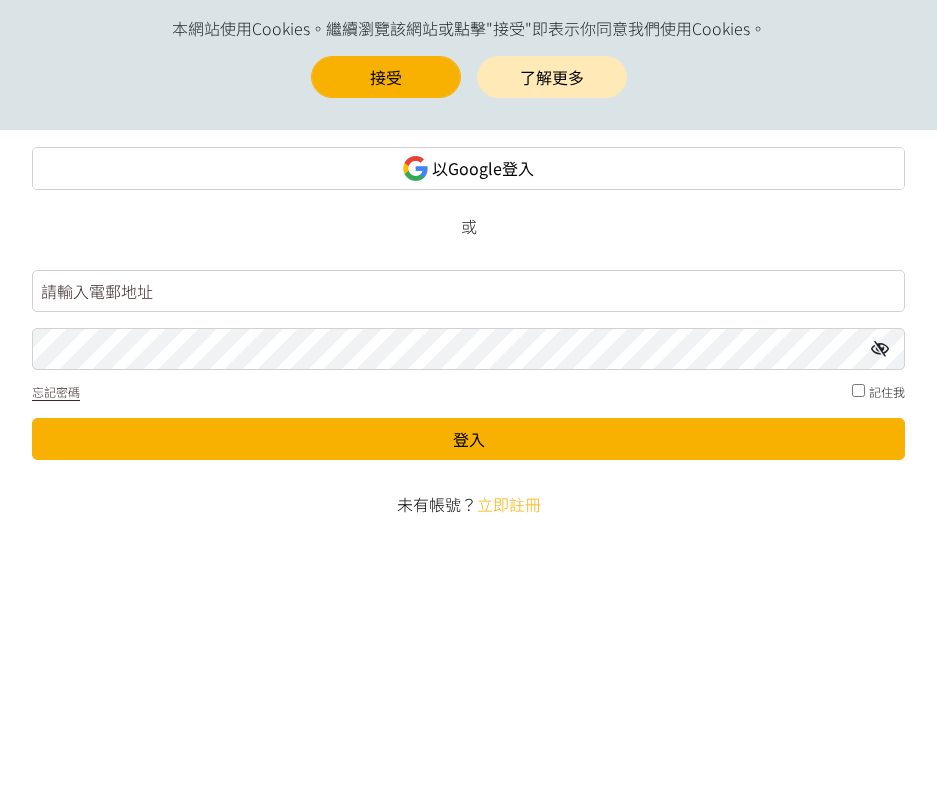 scroll, scrollTop: 0, scrollLeft: 0, axis: both 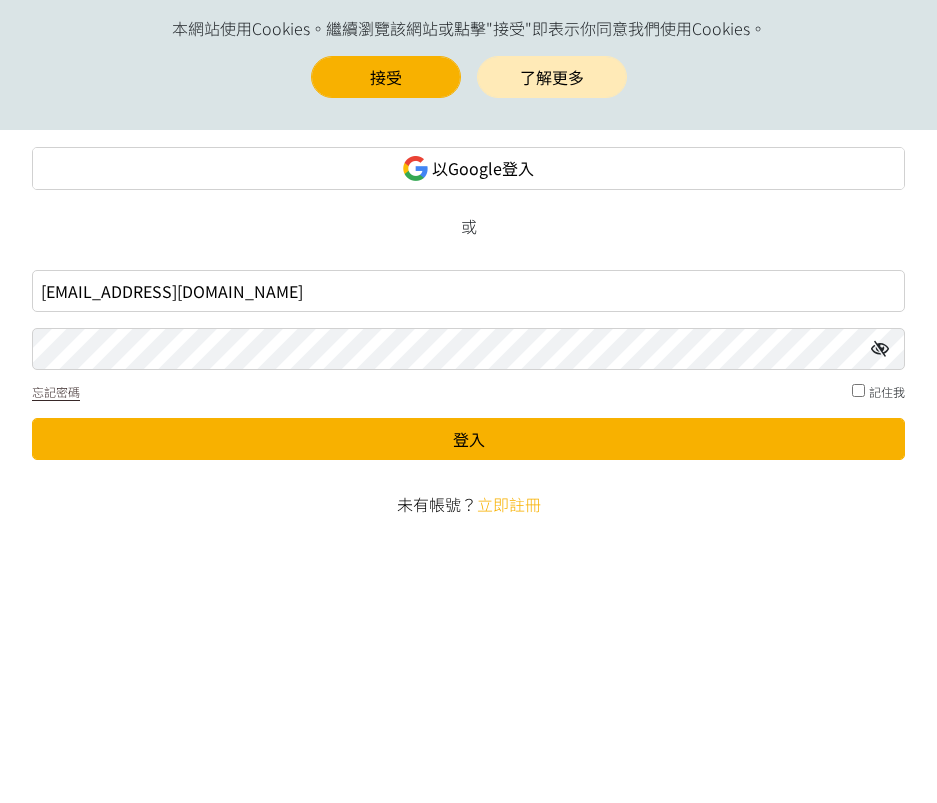 click on "記住我" at bounding box center (887, 391) 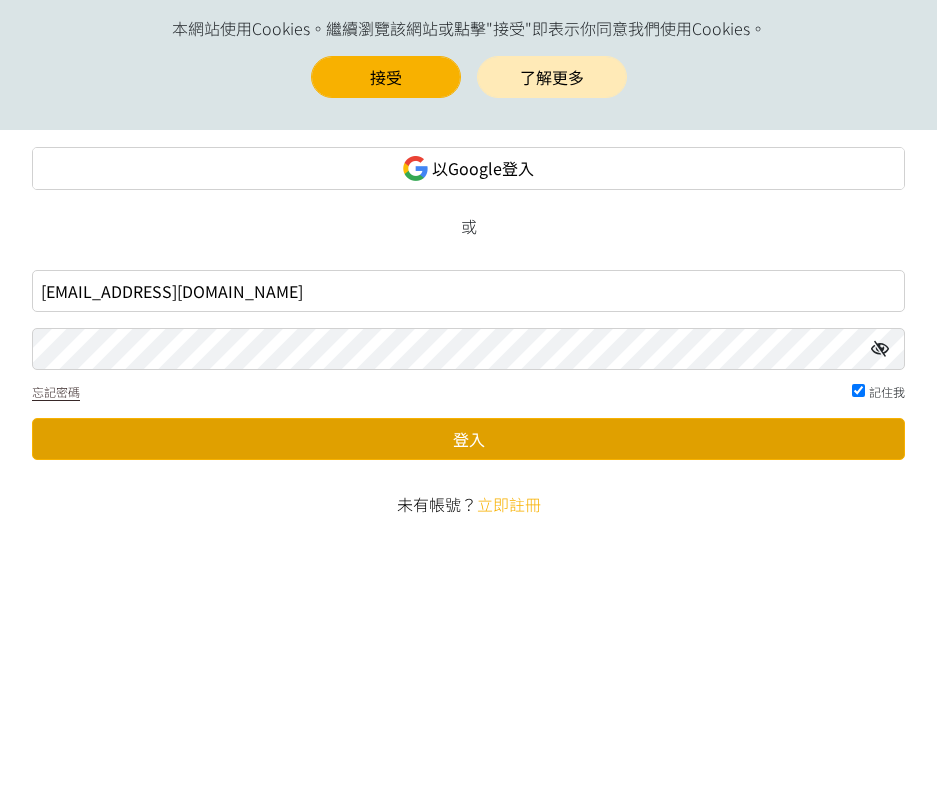 click on "登入" at bounding box center [468, 439] 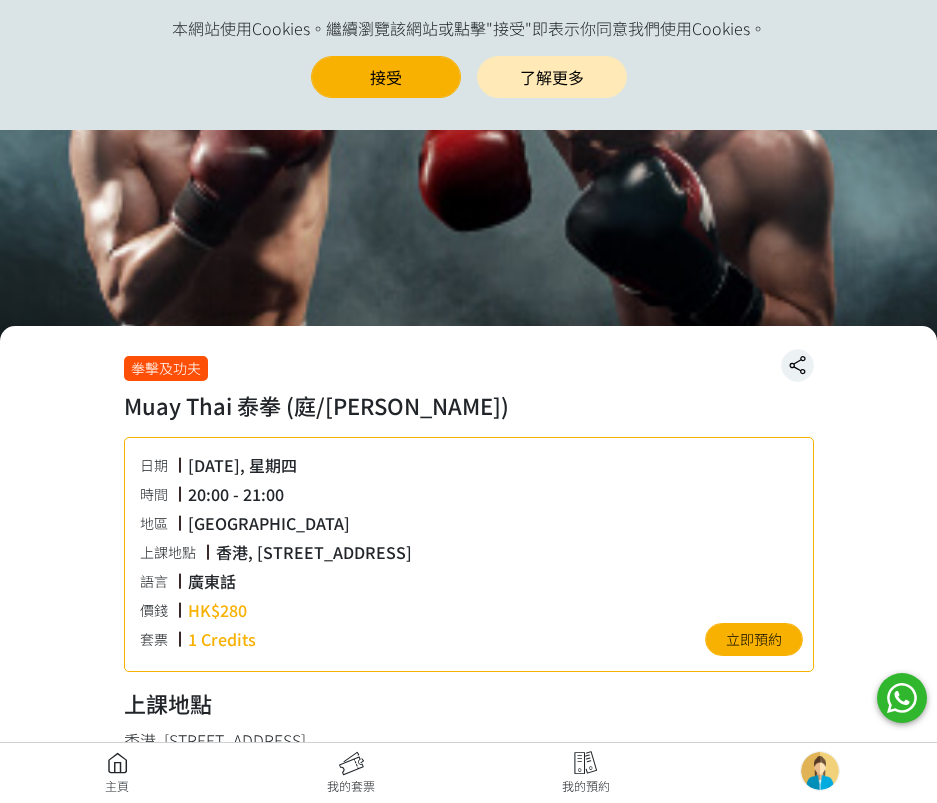 scroll, scrollTop: 0, scrollLeft: 0, axis: both 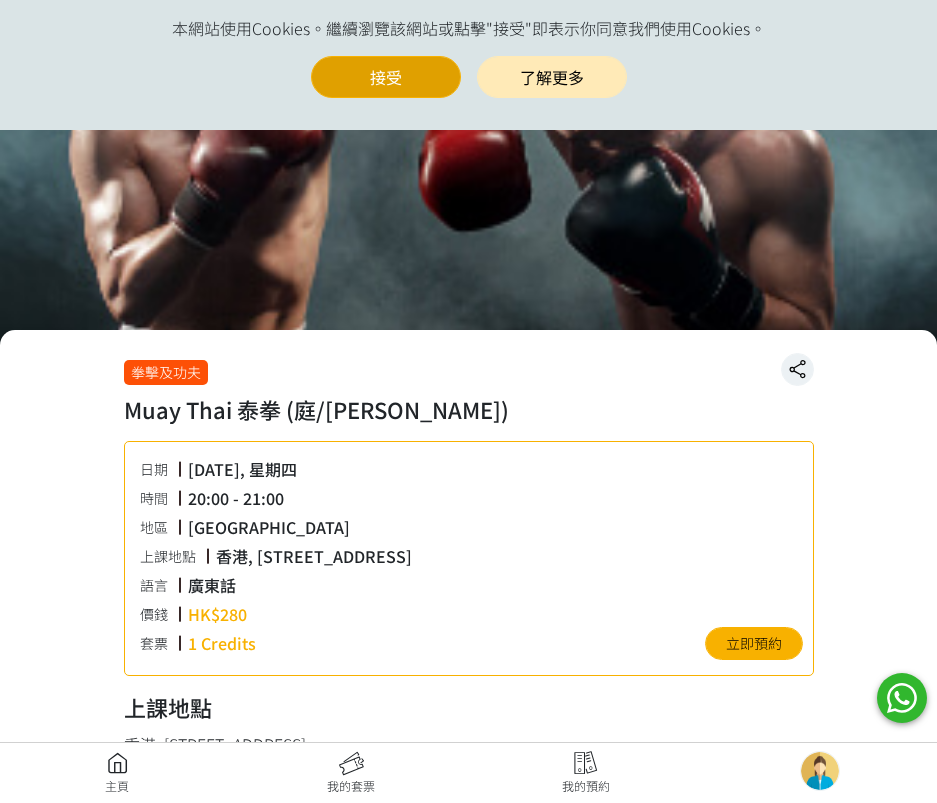 click on "接受" at bounding box center (386, 77) 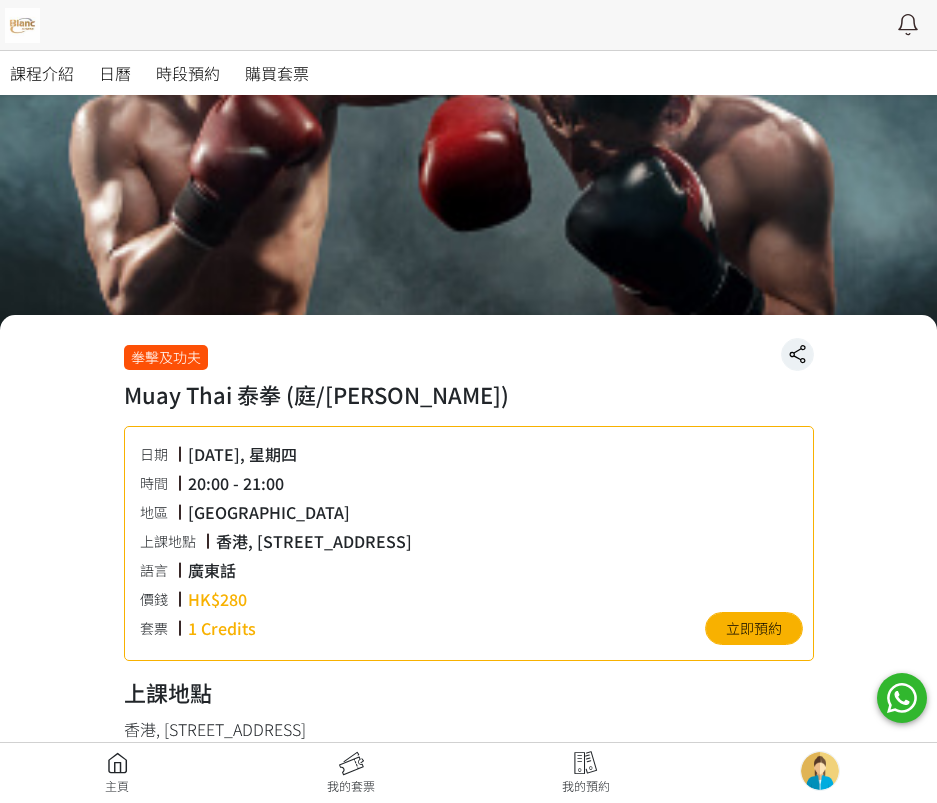 scroll, scrollTop: 200, scrollLeft: 0, axis: vertical 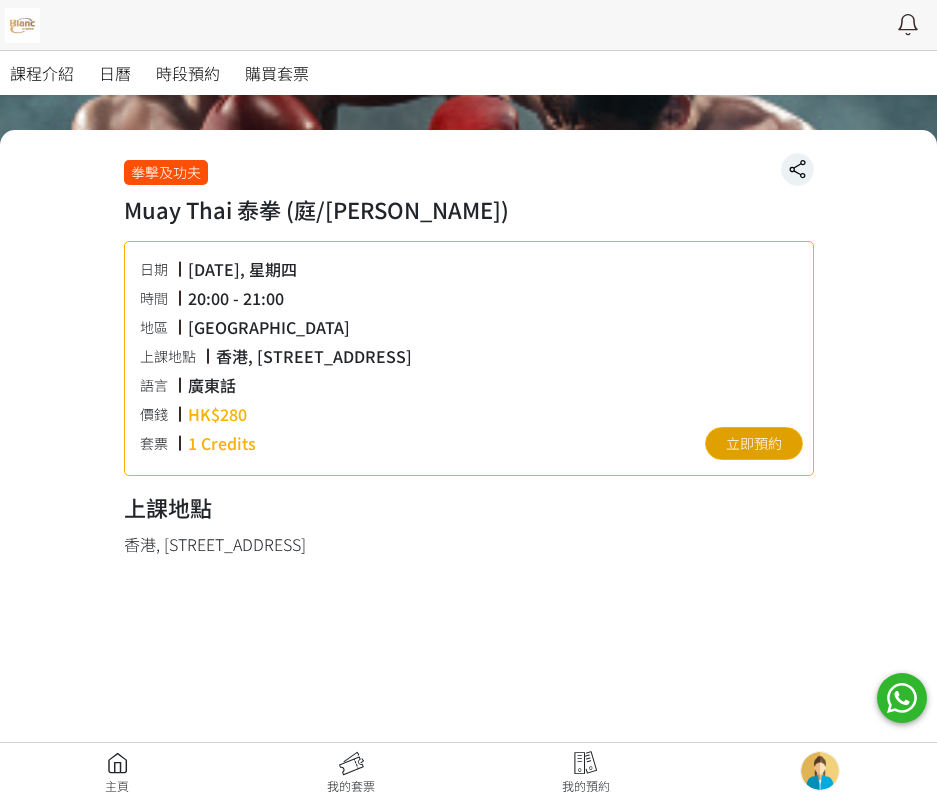click on "立即預約" at bounding box center (754, 443) 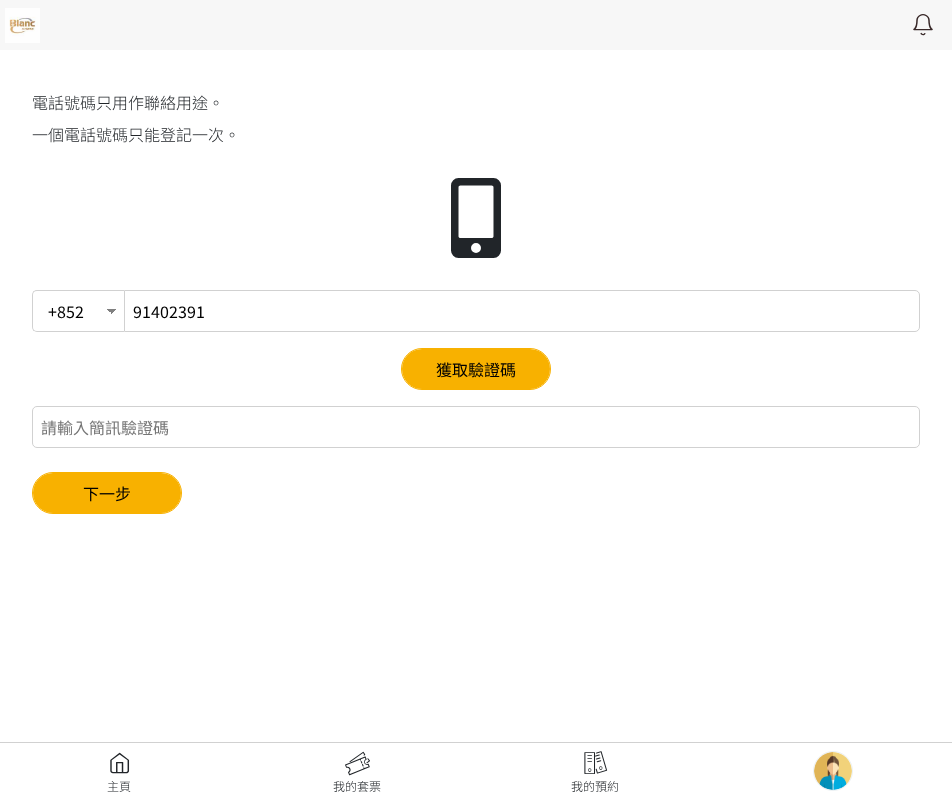 scroll, scrollTop: 0, scrollLeft: 0, axis: both 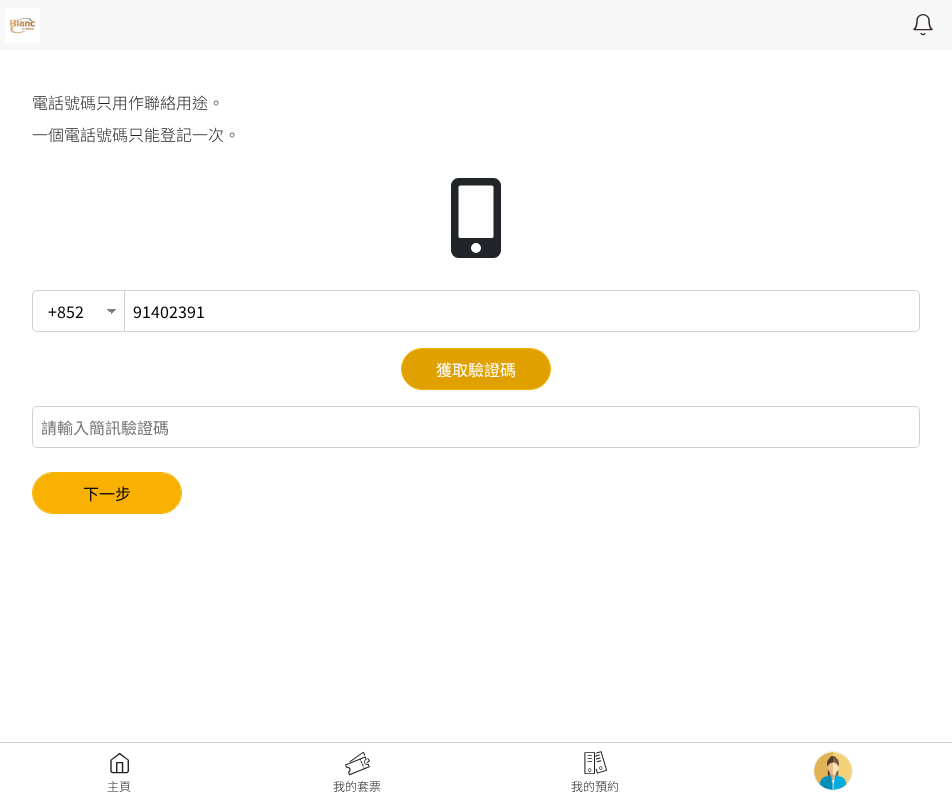 click on "獲取驗證碼" at bounding box center (476, 369) 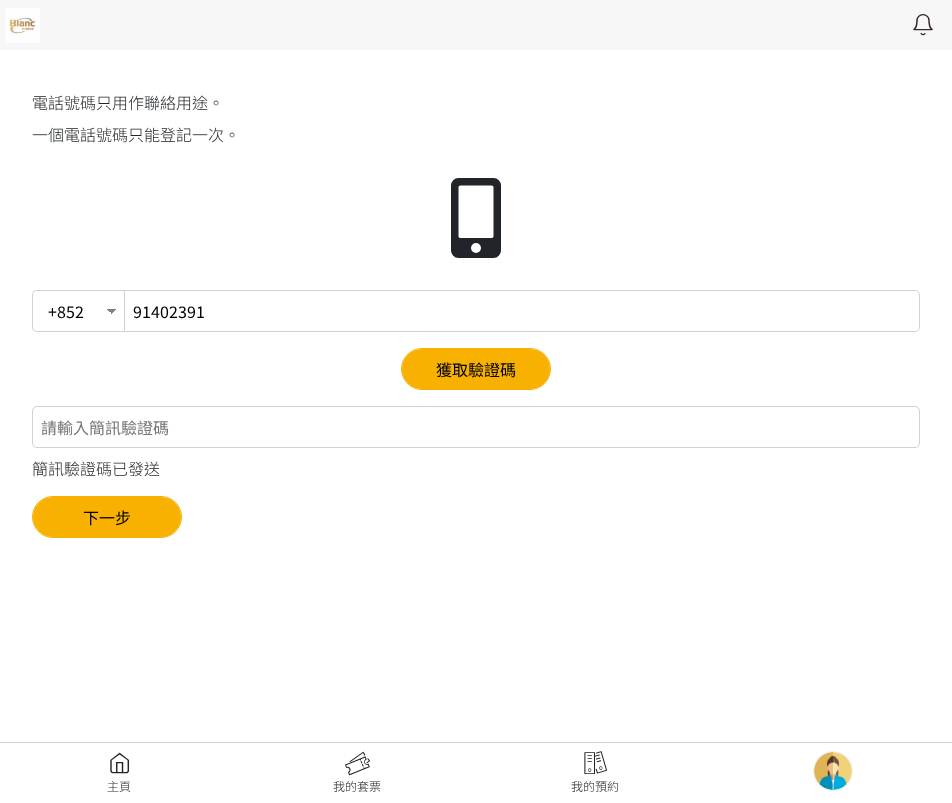 click at bounding box center (476, 427) 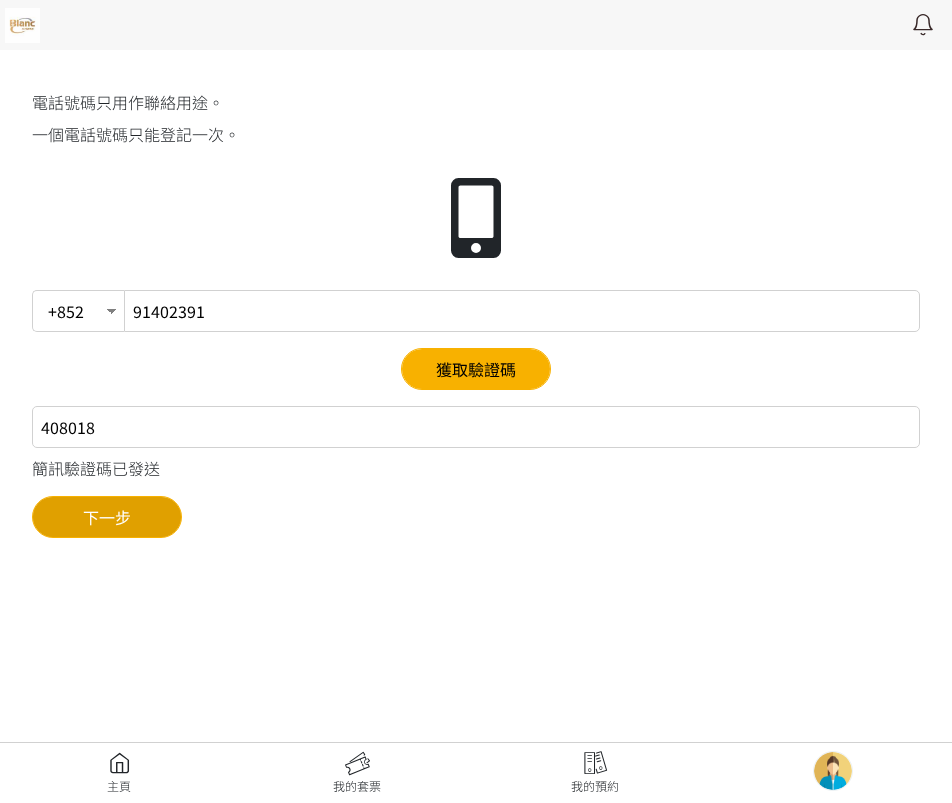 type on "408018" 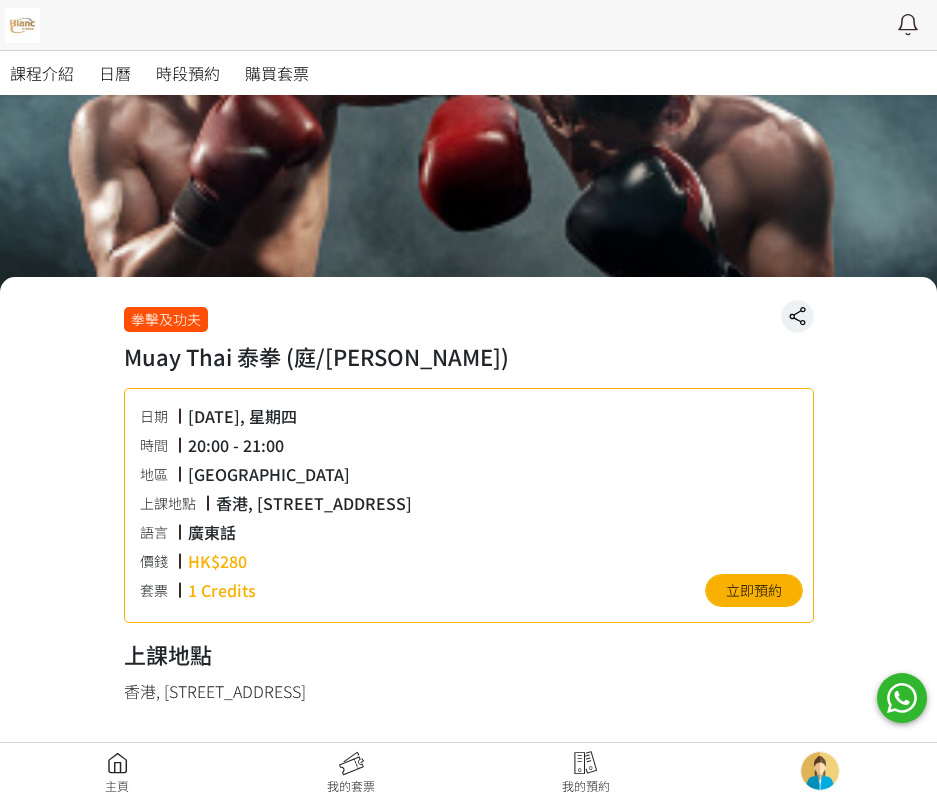 scroll, scrollTop: 0, scrollLeft: 0, axis: both 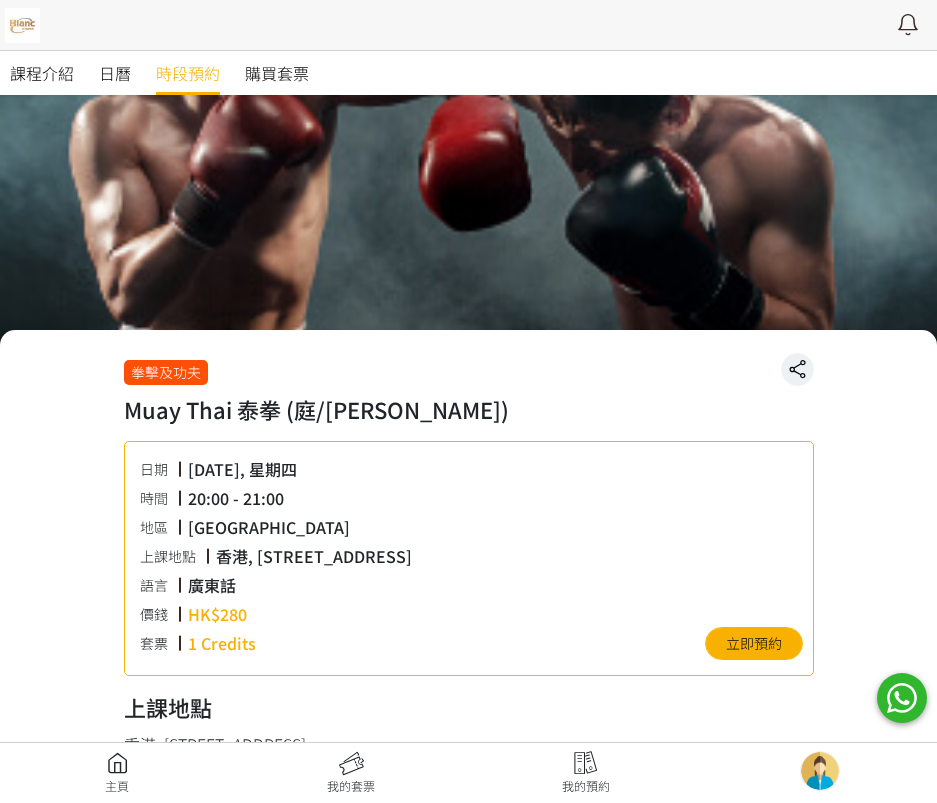 click on "時段預約" at bounding box center (188, 73) 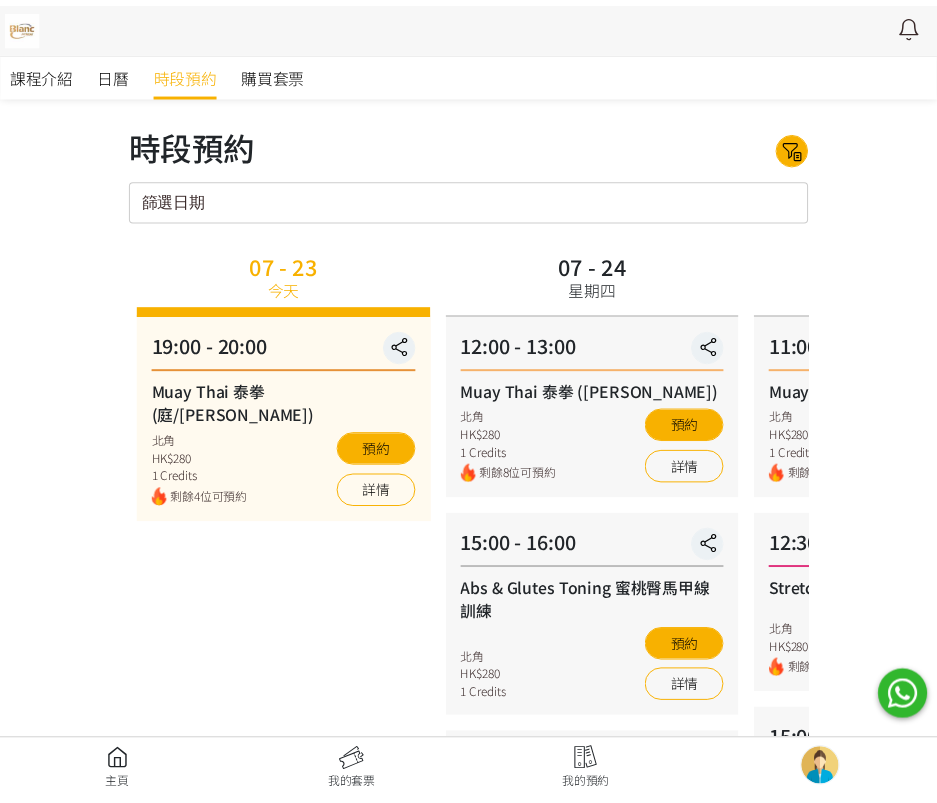 scroll, scrollTop: 0, scrollLeft: 0, axis: both 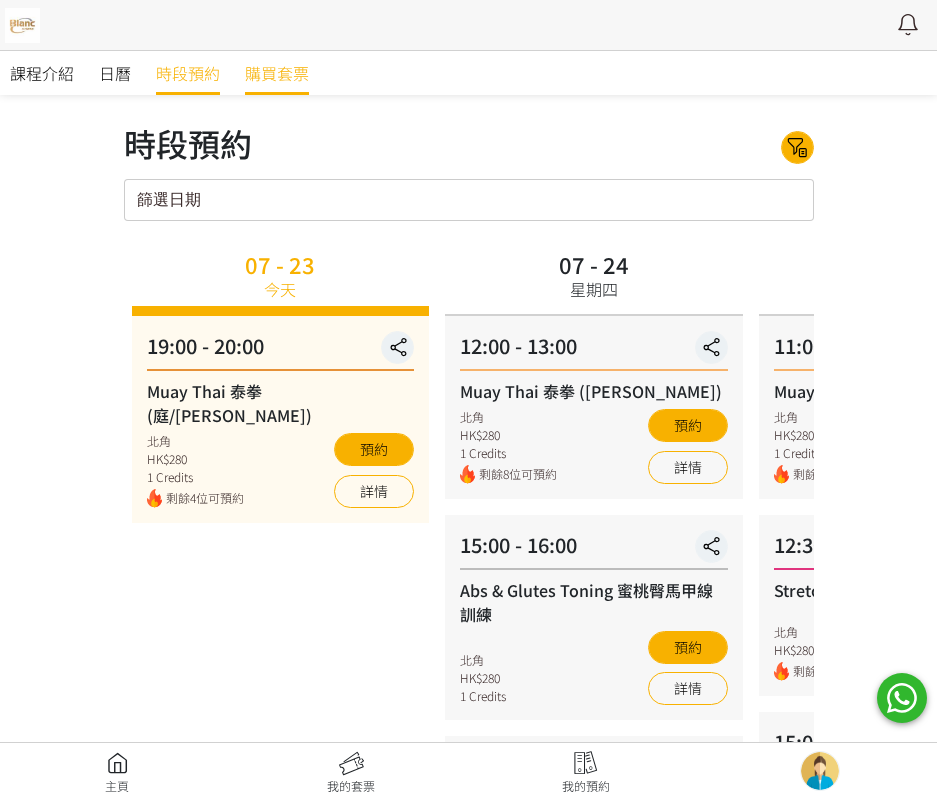 click on "購買套票" at bounding box center (277, 73) 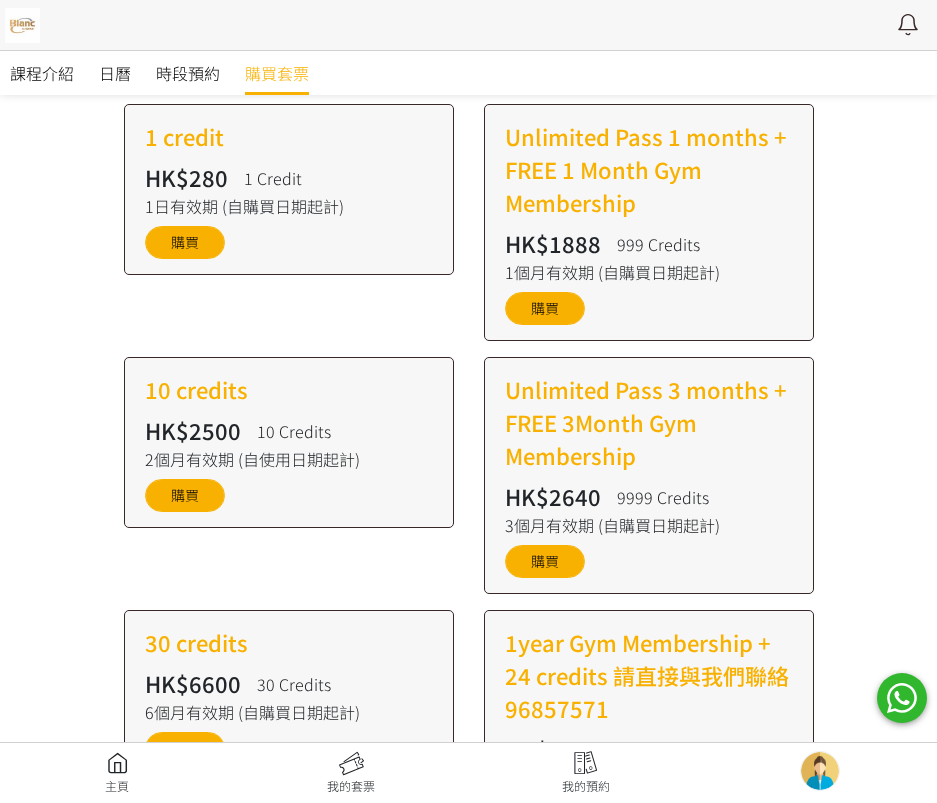 scroll, scrollTop: 100, scrollLeft: 0, axis: vertical 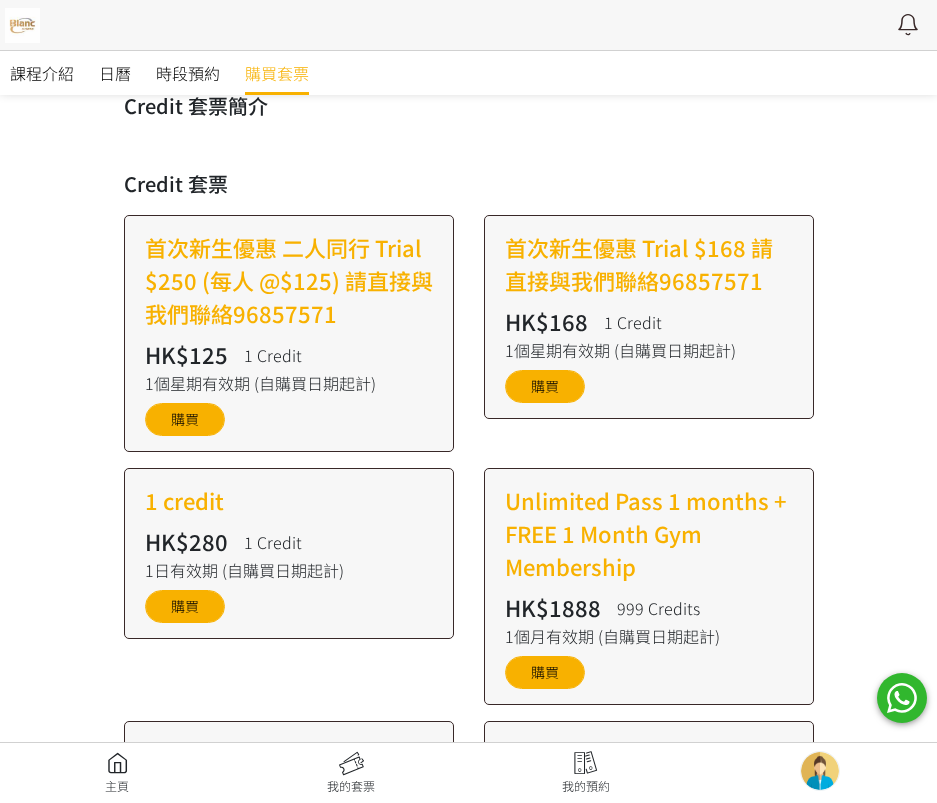 click at bounding box center (586, 773) 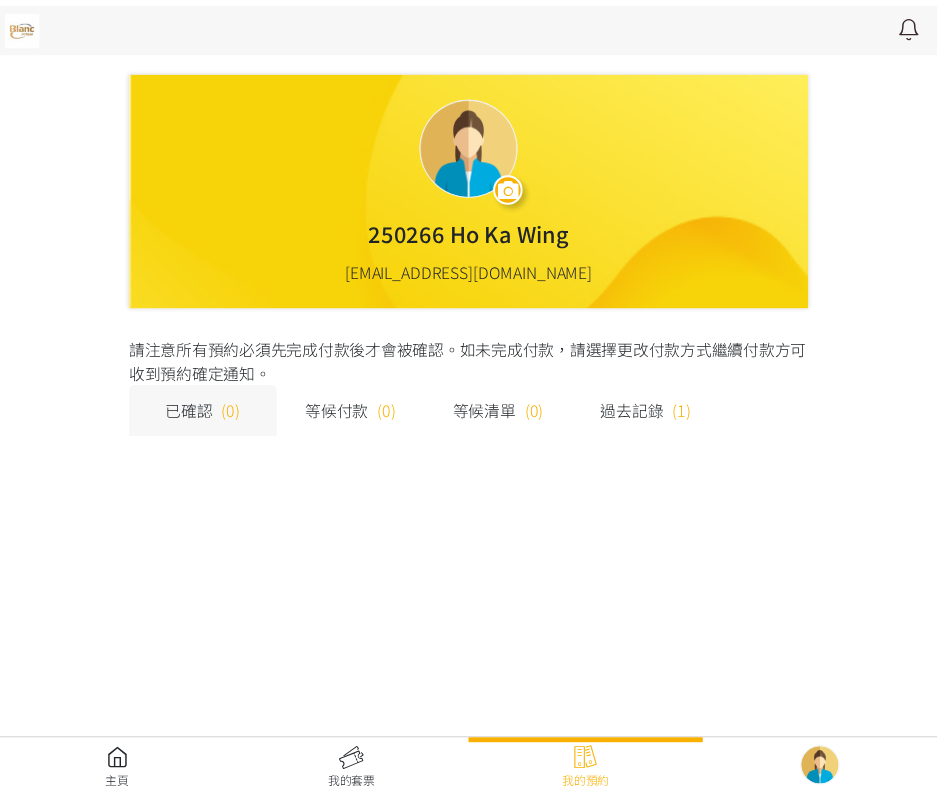 scroll, scrollTop: 0, scrollLeft: 0, axis: both 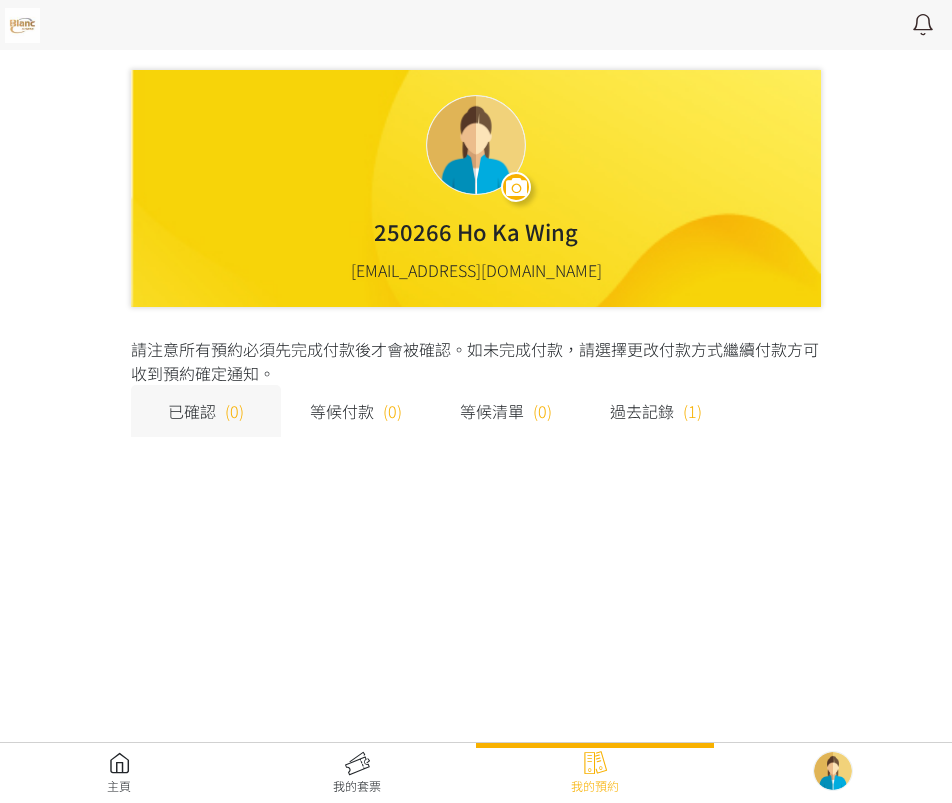 click on "過去記錄" at bounding box center [642, 411] 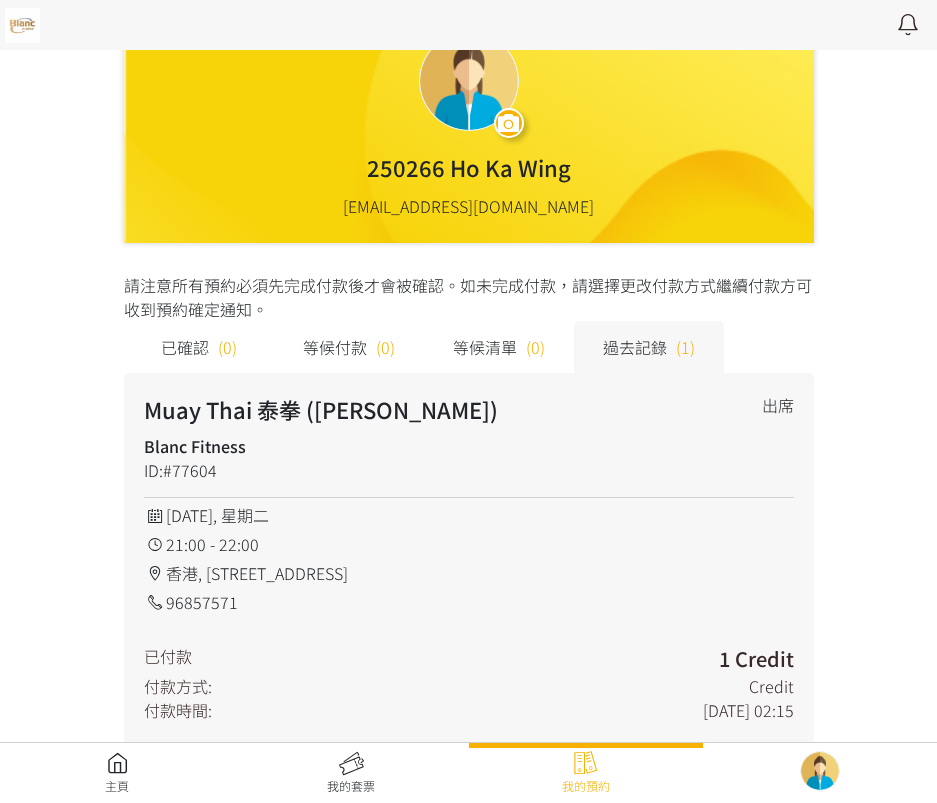 scroll, scrollTop: 100, scrollLeft: 0, axis: vertical 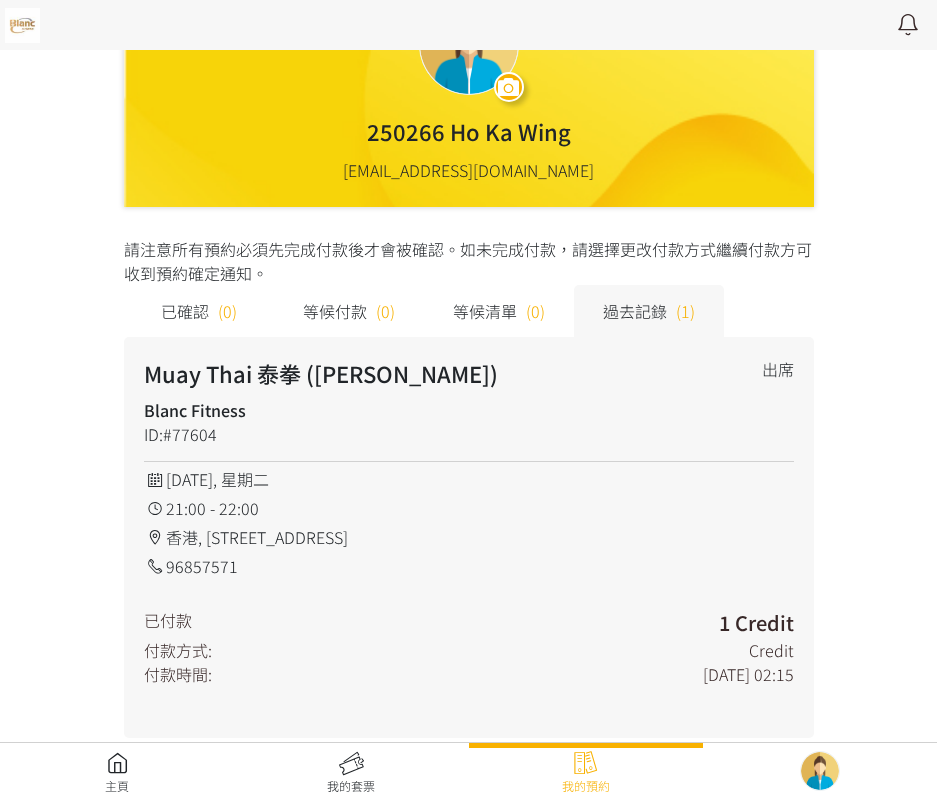 click on "等候清單" at bounding box center [485, 311] 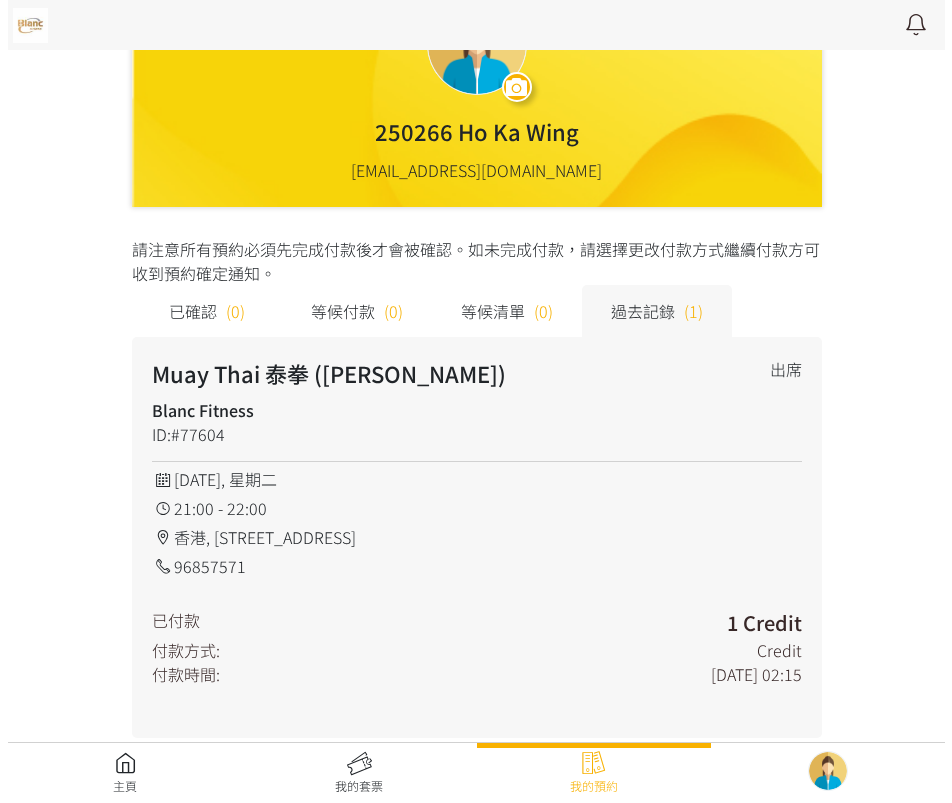 scroll, scrollTop: 0, scrollLeft: 0, axis: both 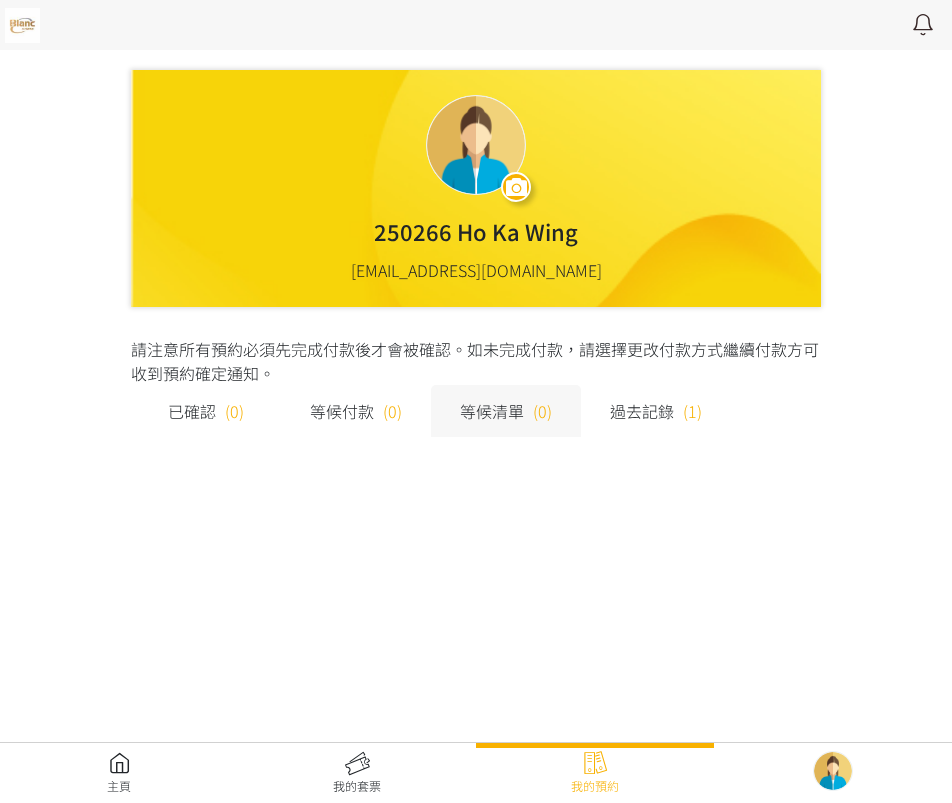 click on "等候付款" at bounding box center [342, 411] 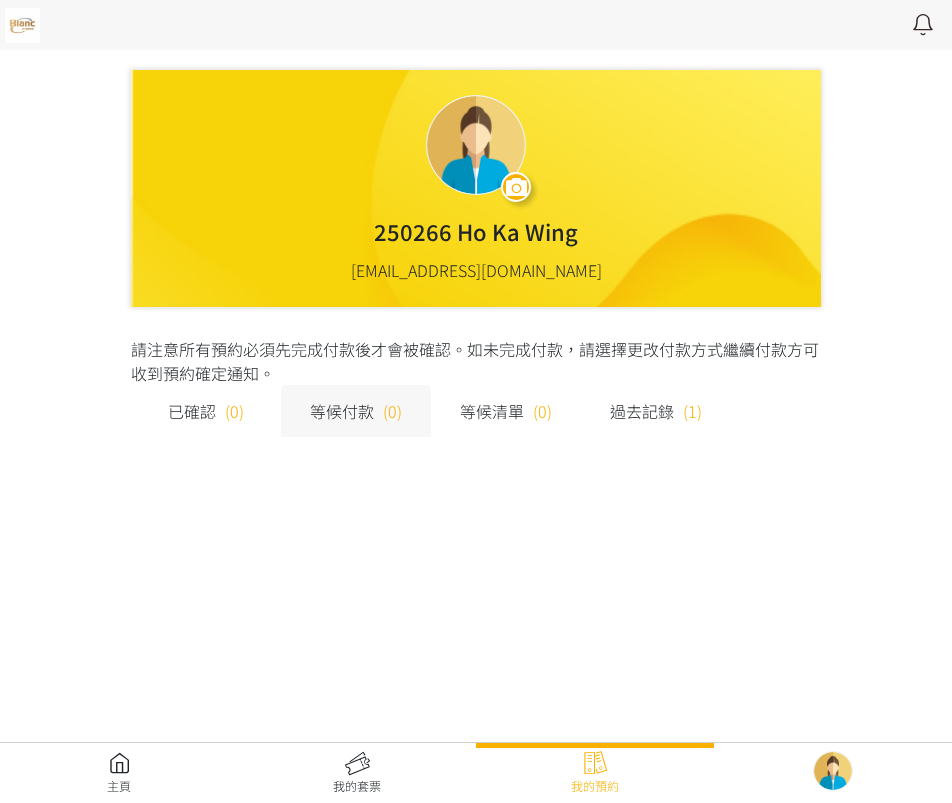 click on "已確認   (0)" at bounding box center (206, 411) 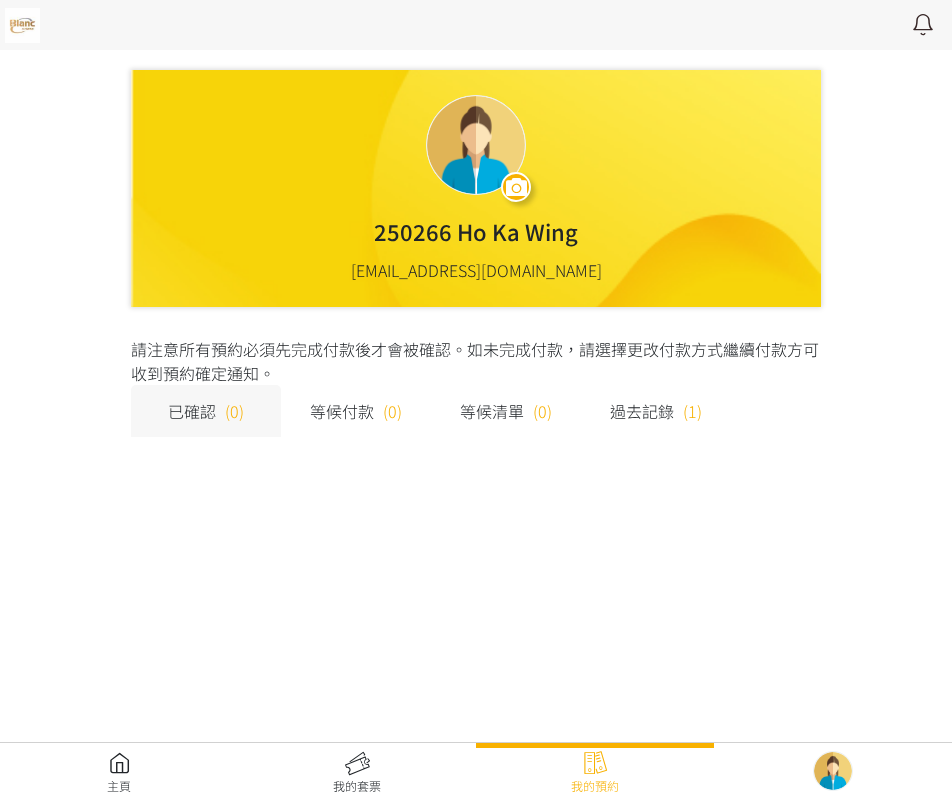 click on "(0)" at bounding box center [392, 411] 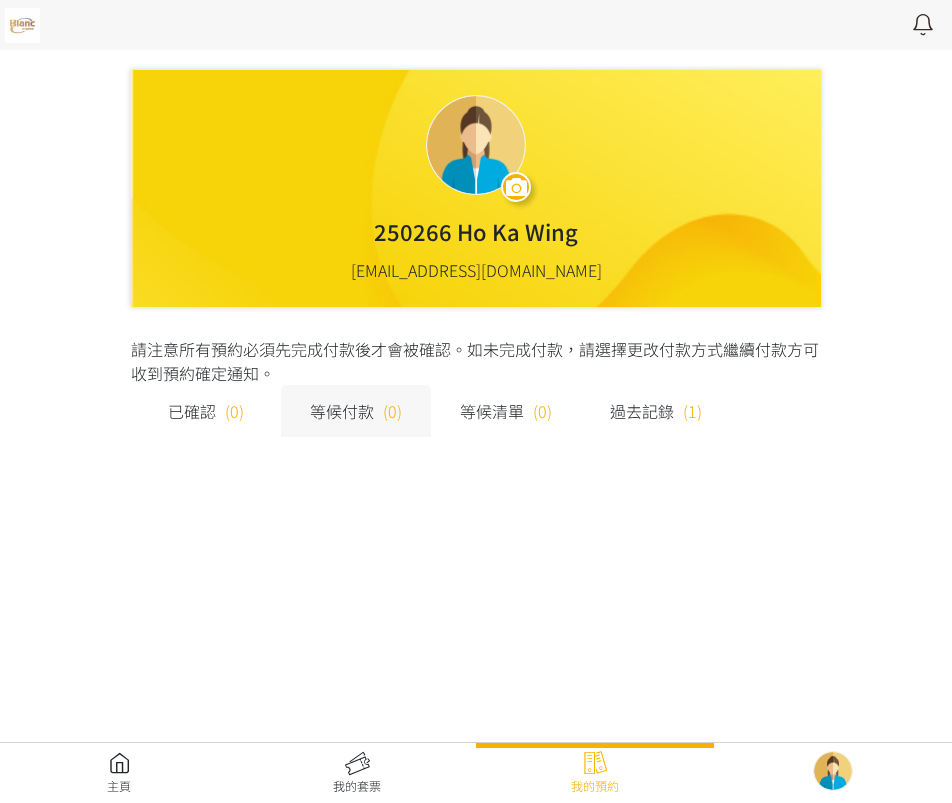 click on "等候清單   (0)" at bounding box center [506, 411] 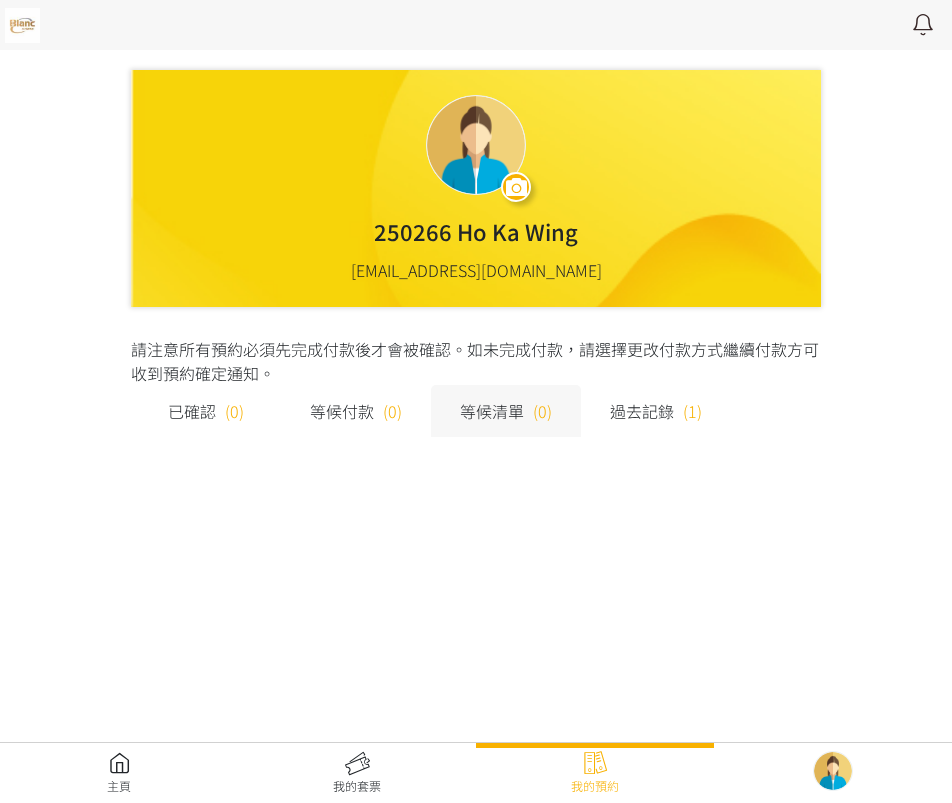 click at bounding box center (357, 773) 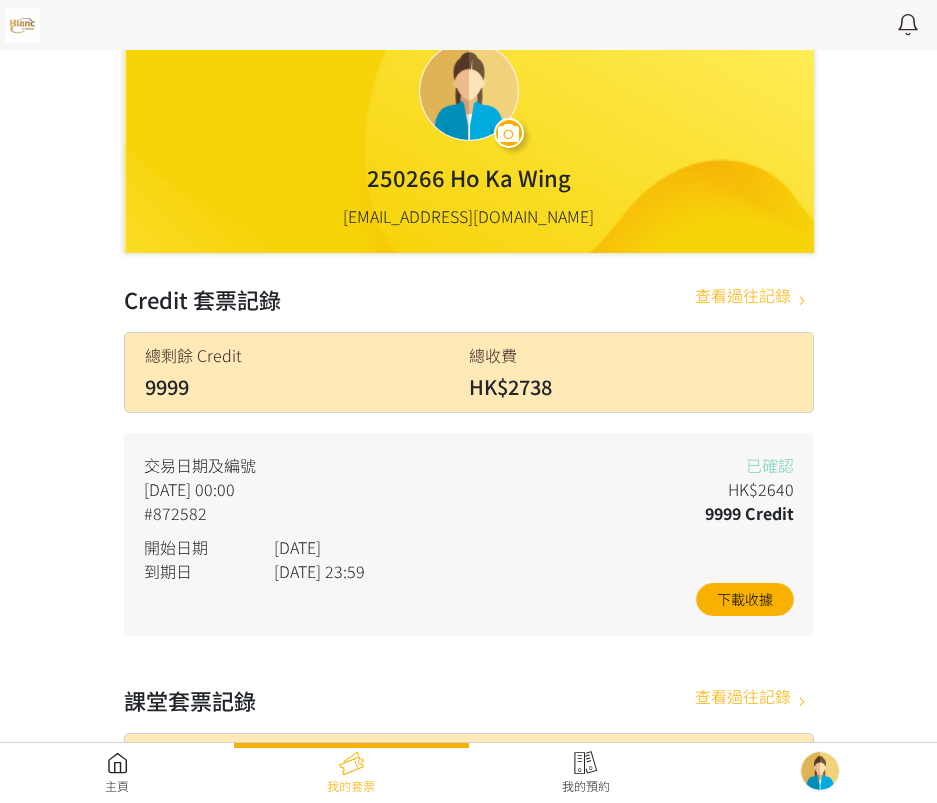 scroll, scrollTop: 173, scrollLeft: 0, axis: vertical 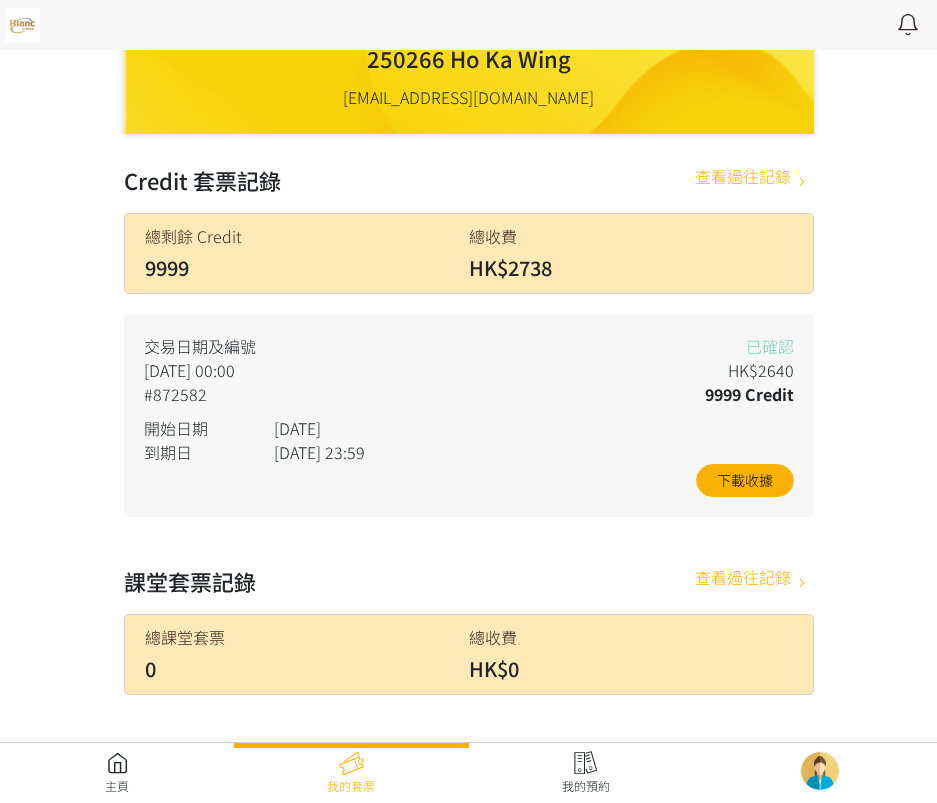 drag, startPoint x: 110, startPoint y: 773, endPoint x: 121, endPoint y: 773, distance: 11 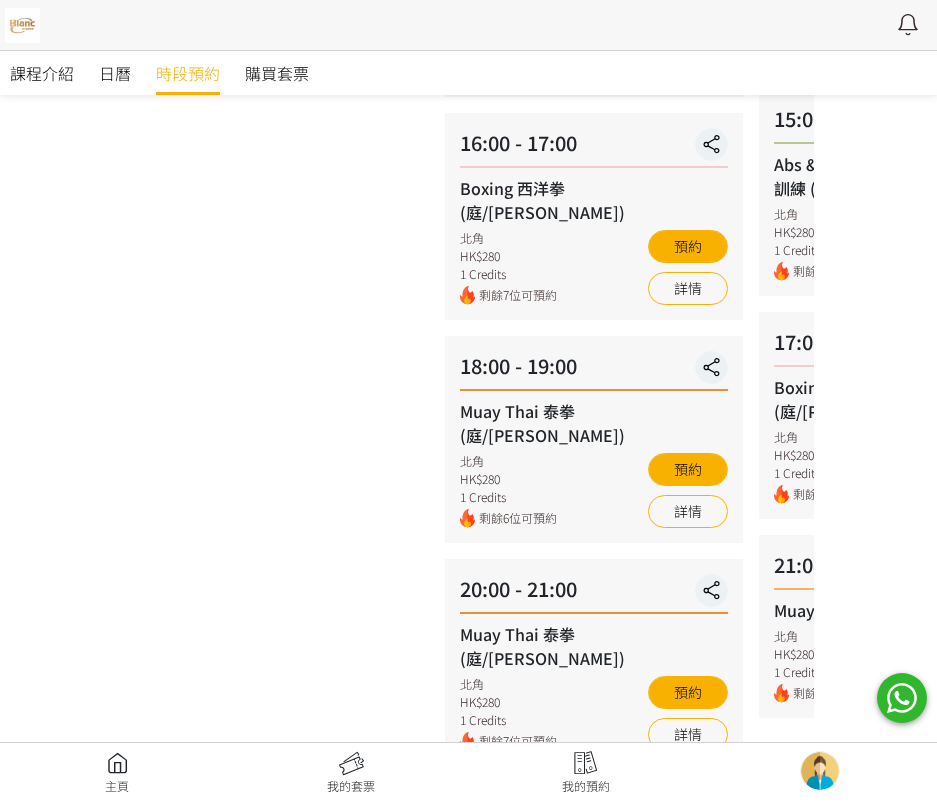 scroll, scrollTop: 854, scrollLeft: 0, axis: vertical 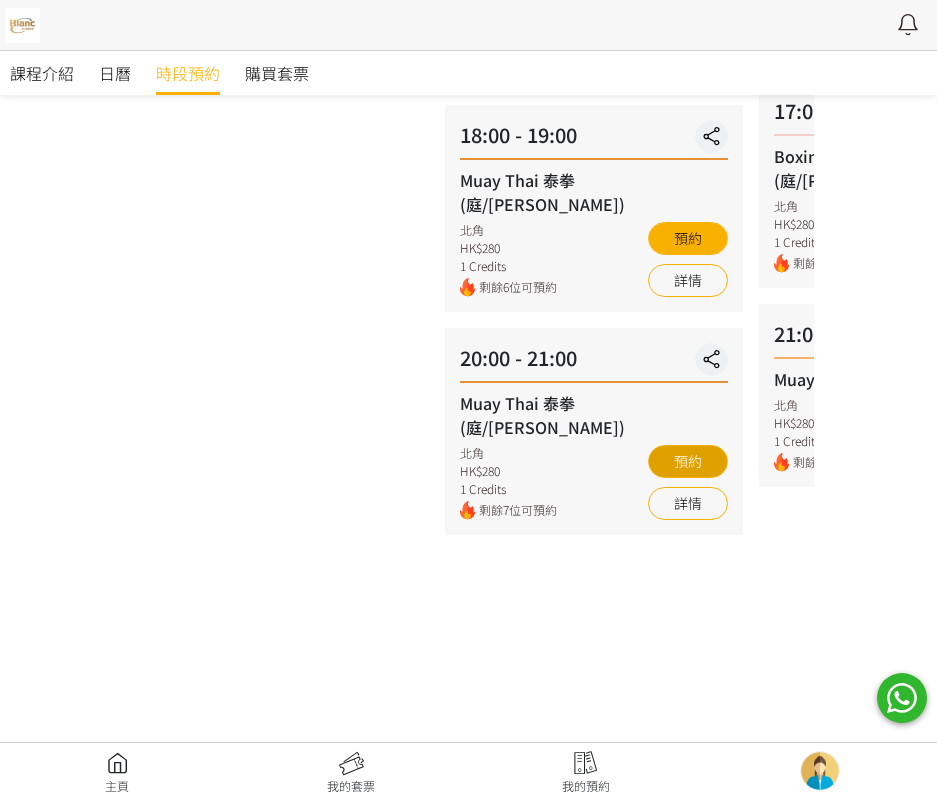 click on "預約" at bounding box center [688, 461] 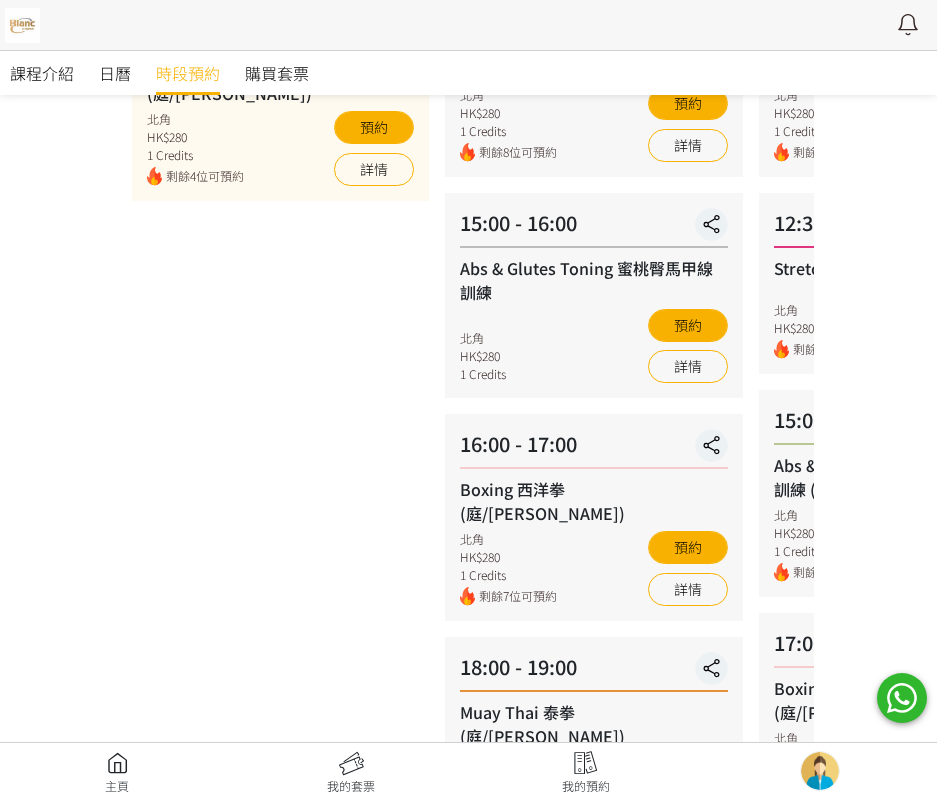 scroll, scrollTop: 54, scrollLeft: 0, axis: vertical 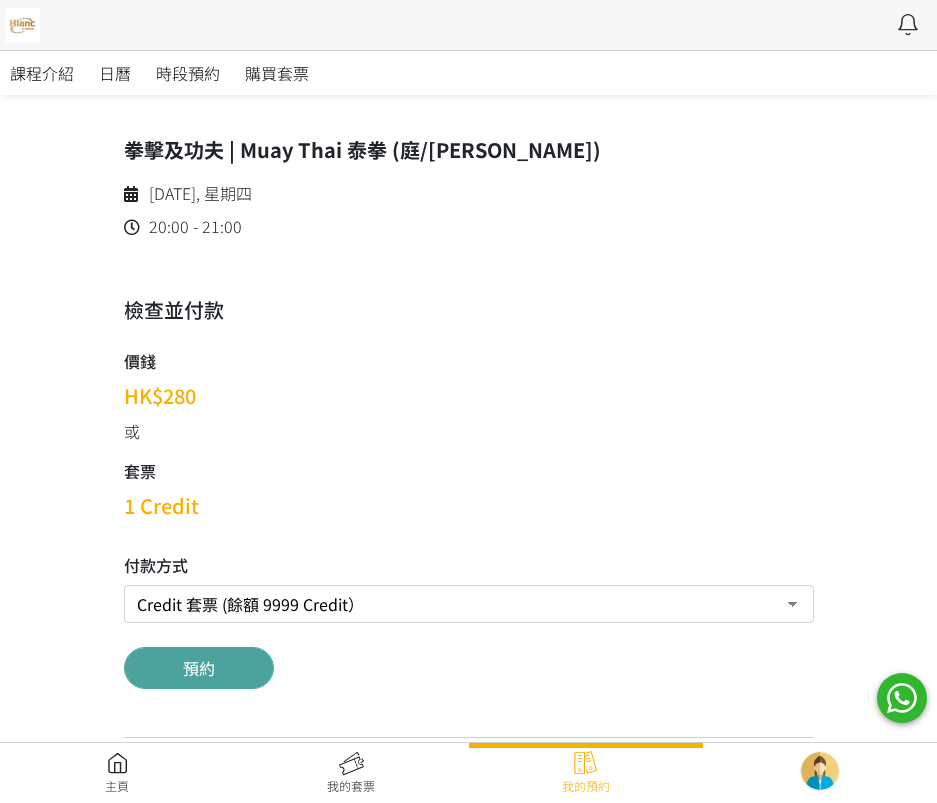 click on "預約" at bounding box center [199, 668] 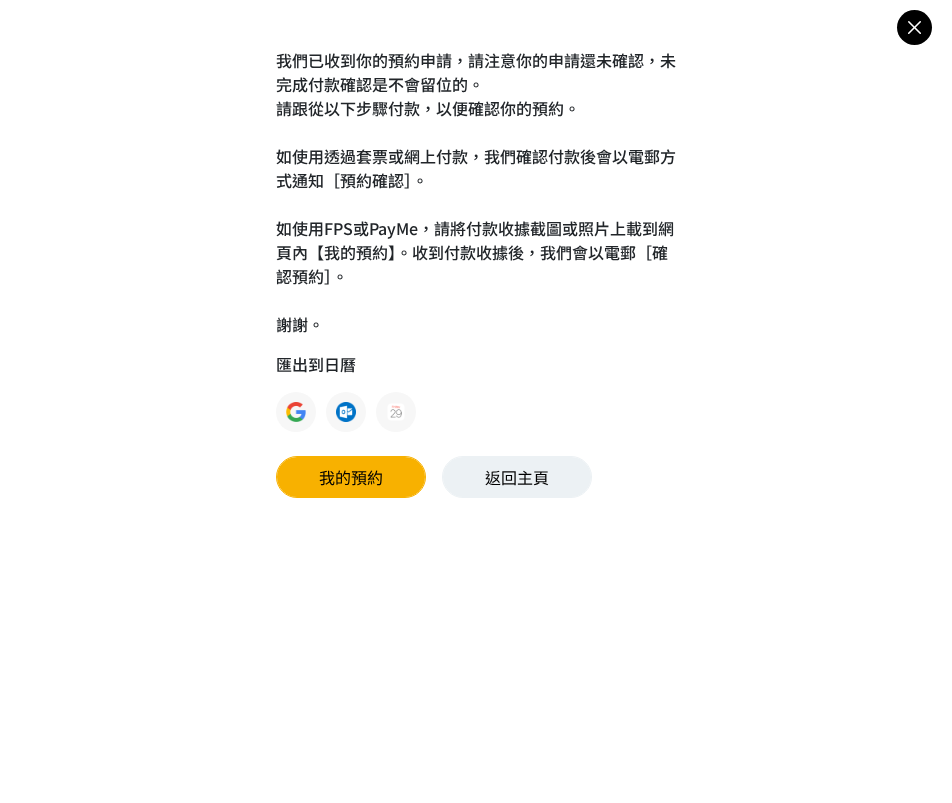 scroll, scrollTop: 0, scrollLeft: 0, axis: both 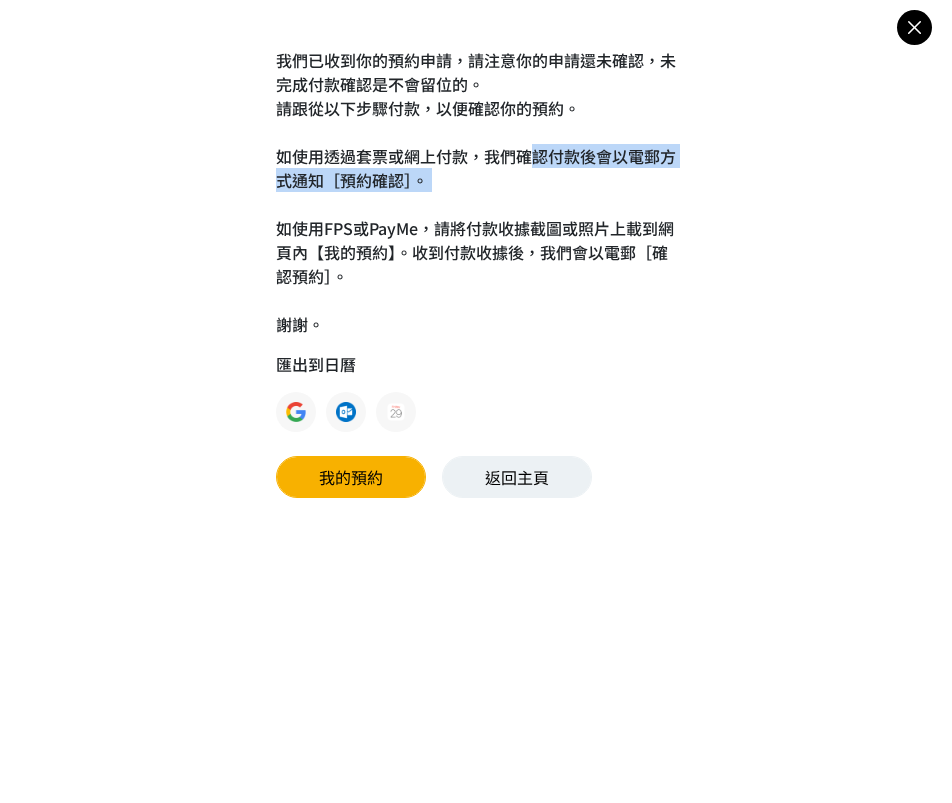 drag, startPoint x: 564, startPoint y: 153, endPoint x: 530, endPoint y: 207, distance: 63.812225 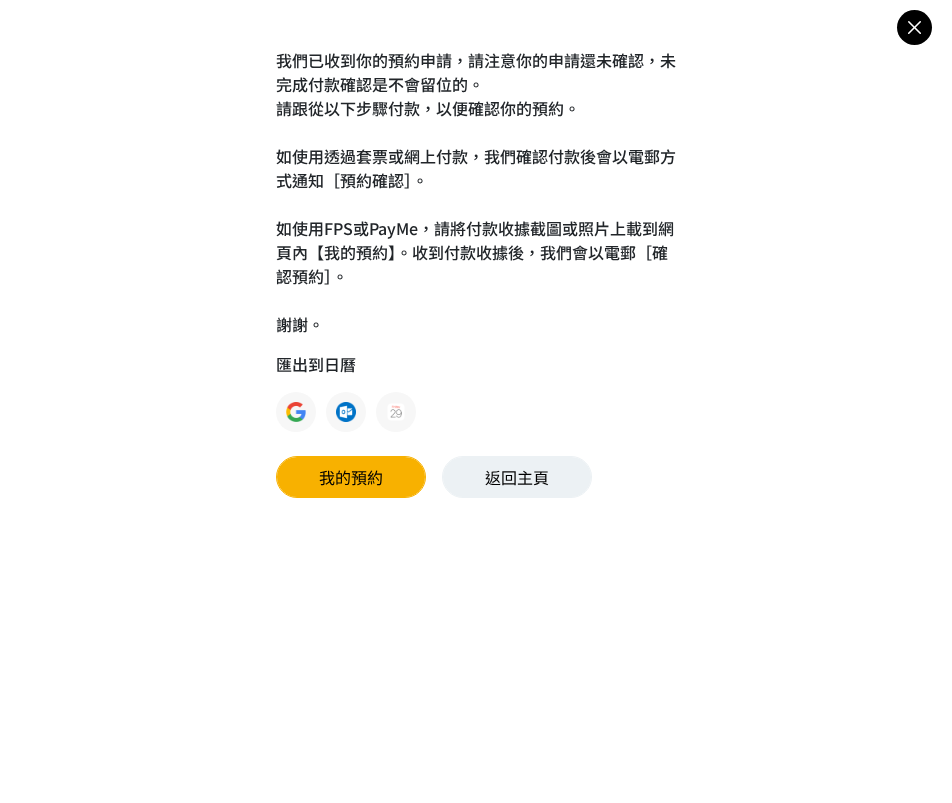 drag, startPoint x: 582, startPoint y: 245, endPoint x: 637, endPoint y: 340, distance: 109.77249 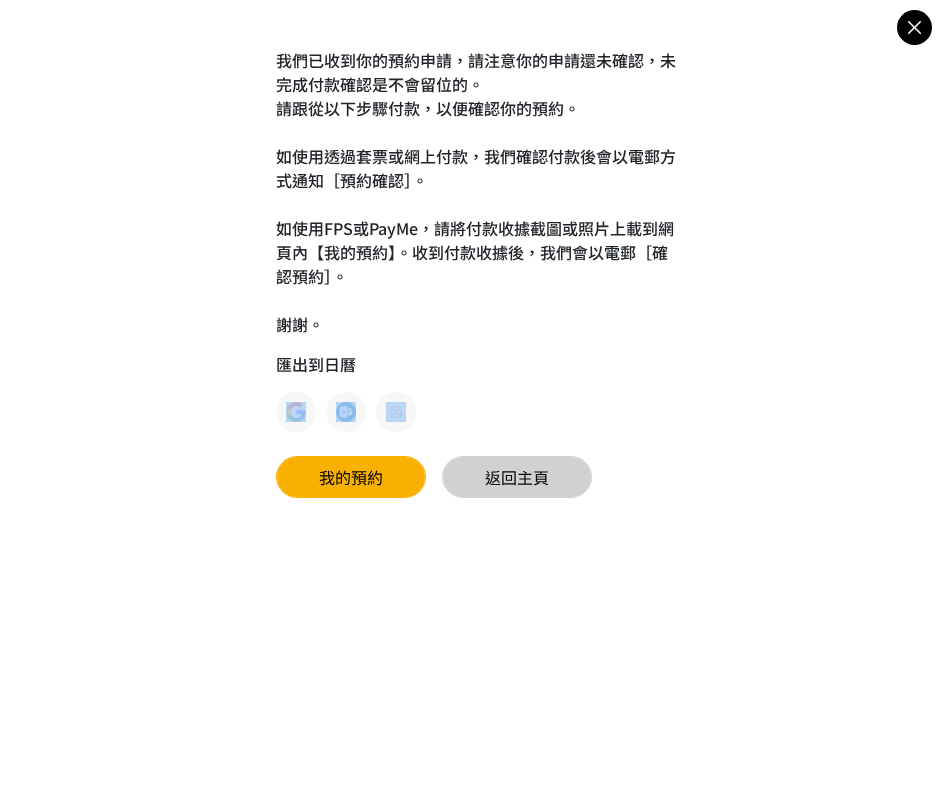 click on "返回主頁" at bounding box center (517, 477) 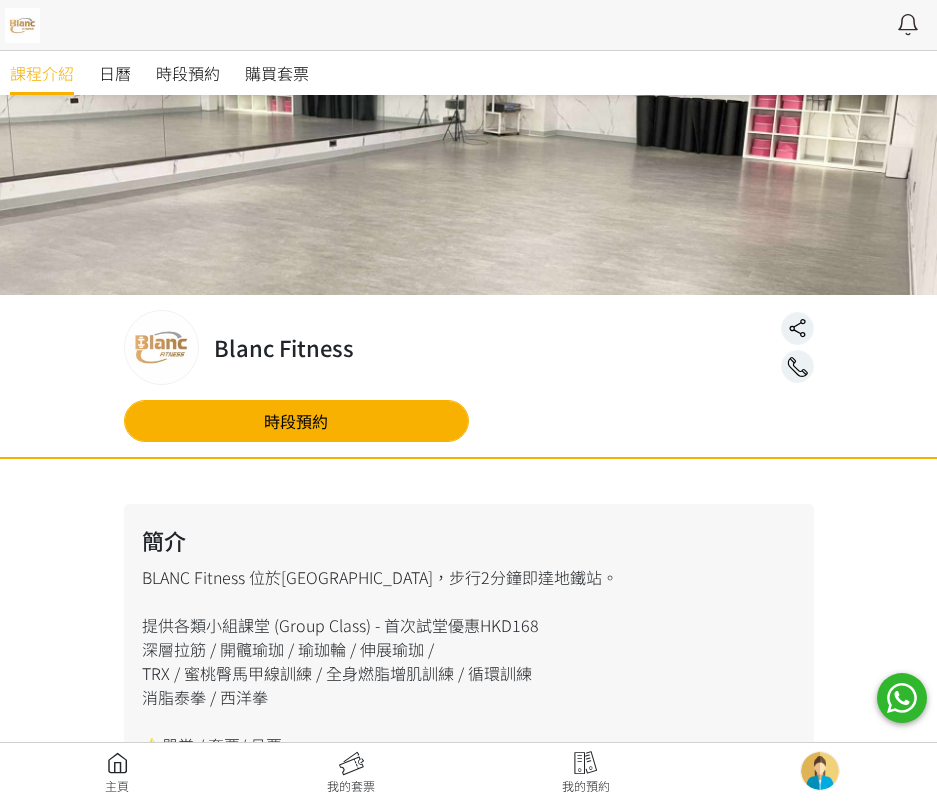 scroll, scrollTop: 200, scrollLeft: 0, axis: vertical 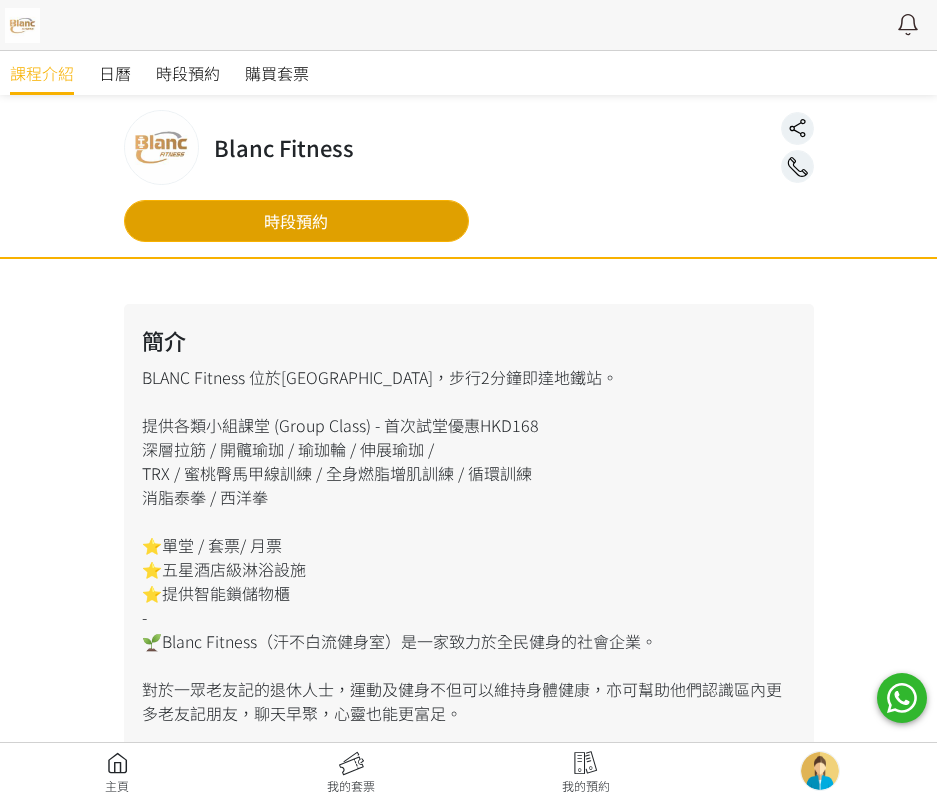click on "時段預約" at bounding box center [296, 221] 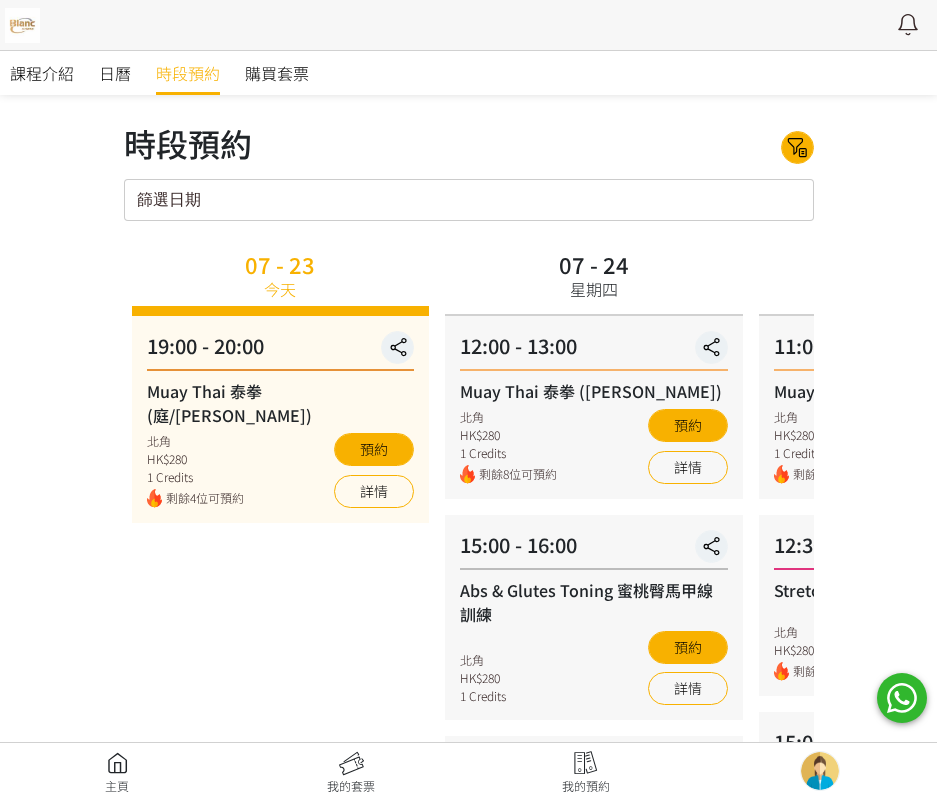 scroll, scrollTop: 0, scrollLeft: 0, axis: both 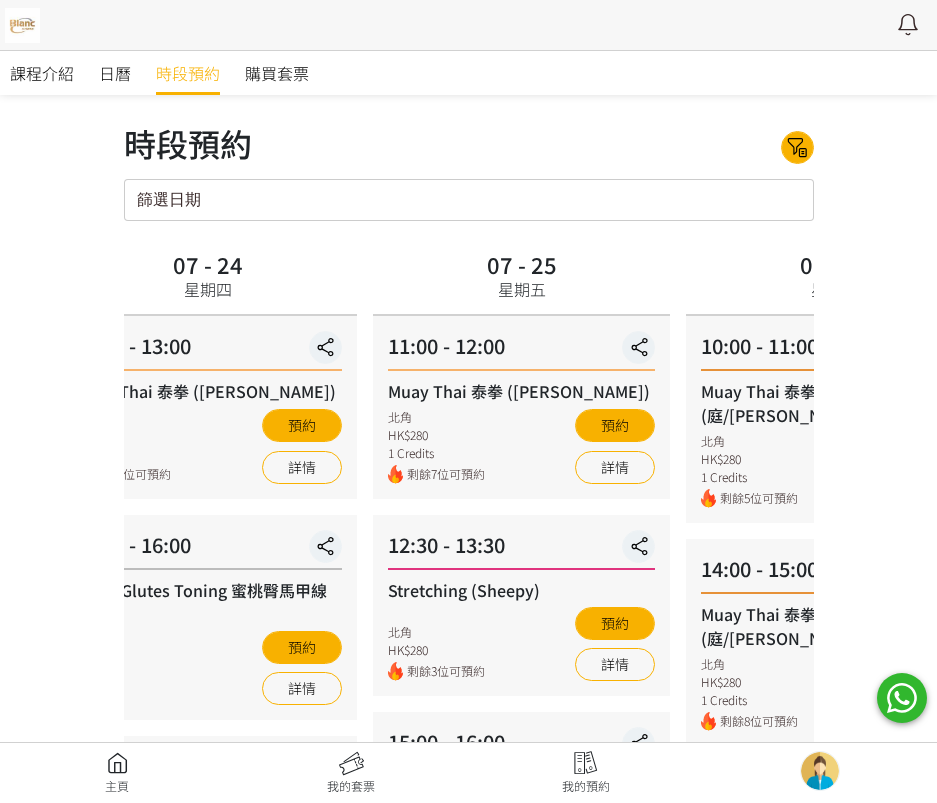 click on "07 -
24
星期四
12:00 - 13:00
Muay Thai 泰拳 (Nick)
北角
HK$280
1 Credits
剩餘8位可預約
預約
詳情
15:00 - 16:00
Abs & Glutes Toning 蜜桃臀馬甲線訓練
北角
HK$280
1 Credits
預約
詳情
16:00 - 17:00
Boxing 西洋拳 (庭/Nick)
北角
HK$280
1 Credits
剩餘7位可預約
預約
詳情
18:00 - 19:00
Muay Thai 泰拳 (庭/Nick)
北角
HK$280
1 Credits
剩餘6位可預約
預約
詳情
20:00 - 21:00
Muay Thai 泰拳 (庭/Nick)" at bounding box center (208, 904) 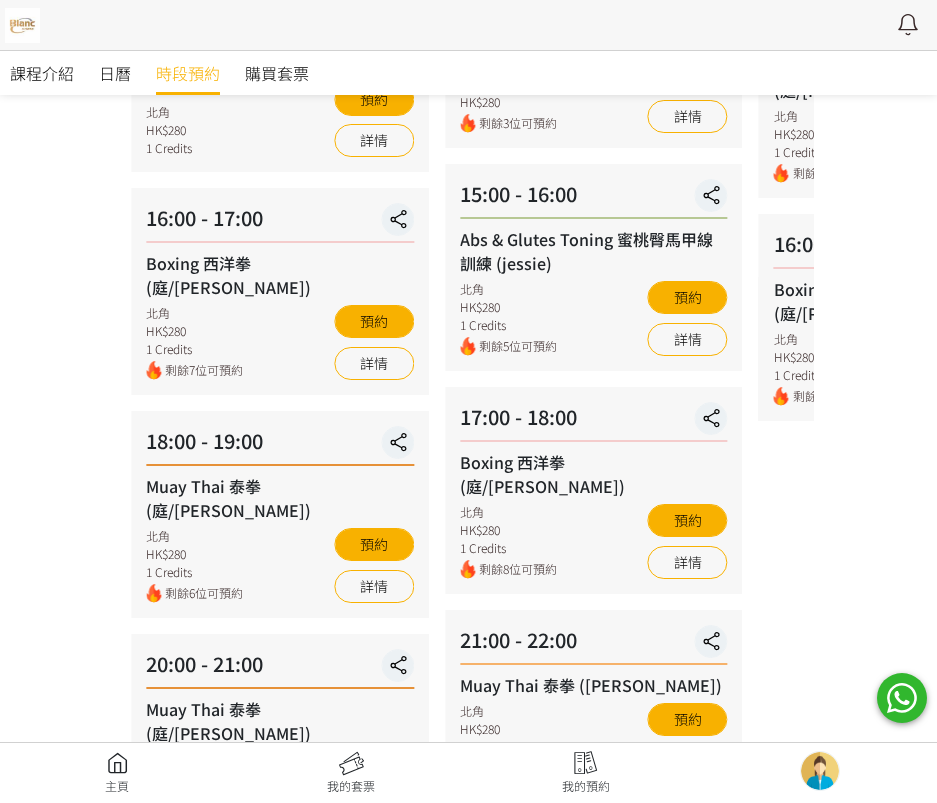 scroll, scrollTop: 600, scrollLeft: 0, axis: vertical 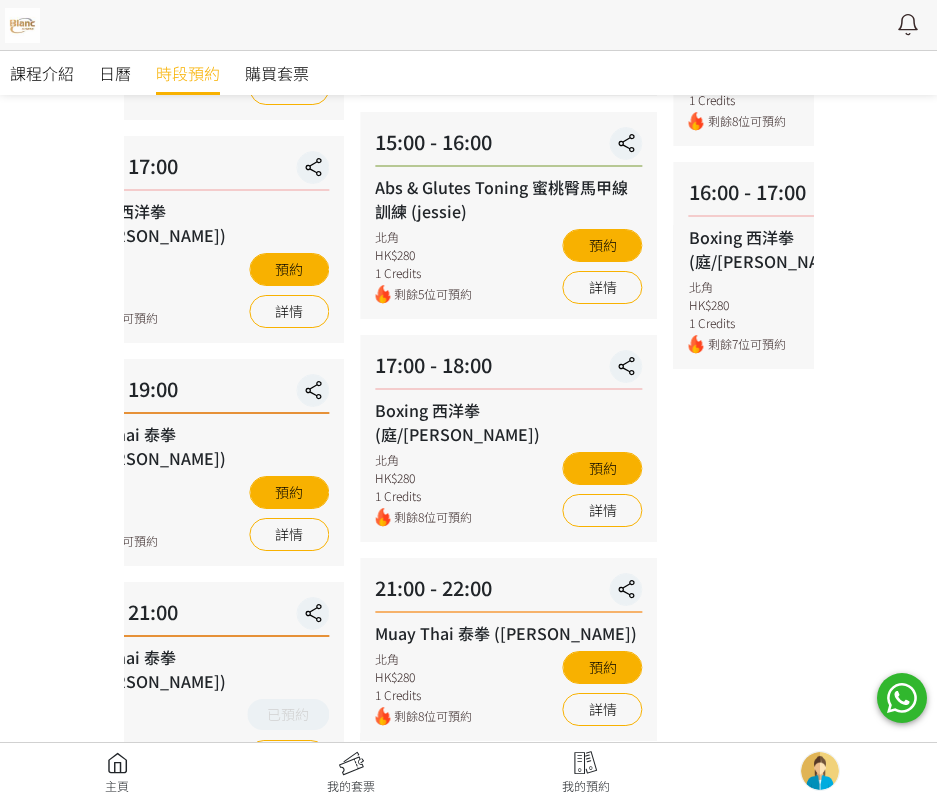 click on "21:00 - 22:00
Muay Thai 泰拳 (Nick)
北角
HK$280
1 Credits
剩餘8位可預約
預約
詳情" at bounding box center [509, 649] 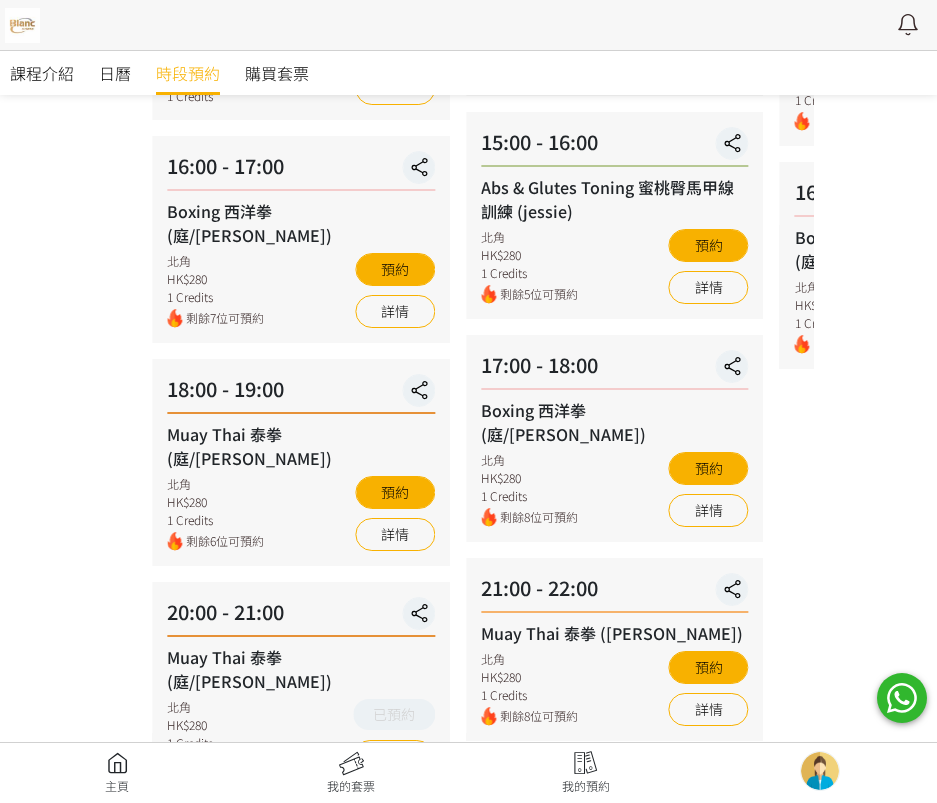 click on "07 -
25
星期五
11:00 - 12:00
Muay Thai 泰拳 (Nick)
北角
HK$280
1 Credits
剩餘7位可預約
預約
詳情
12:30 - 13:30
Stretching (Sheepy)
北角
HK$280       剩餘3位可預約
預約
詳情
15:00 - 16:00
Abs & Glutes Toning 蜜桃臀馬甲線訓練 (jessie)
北角
HK$280
1 Credits
剩餘5位可預約
預約
詳情
17:00 - 18:00
Boxing 西洋拳 (庭/Nick)
北角
HK$280
1 Credits
剩餘8位可預約
預約
詳情
21:00 - 22:00
Muay Thai 泰拳 (Nick)       HK$280" at bounding box center (615, 304) 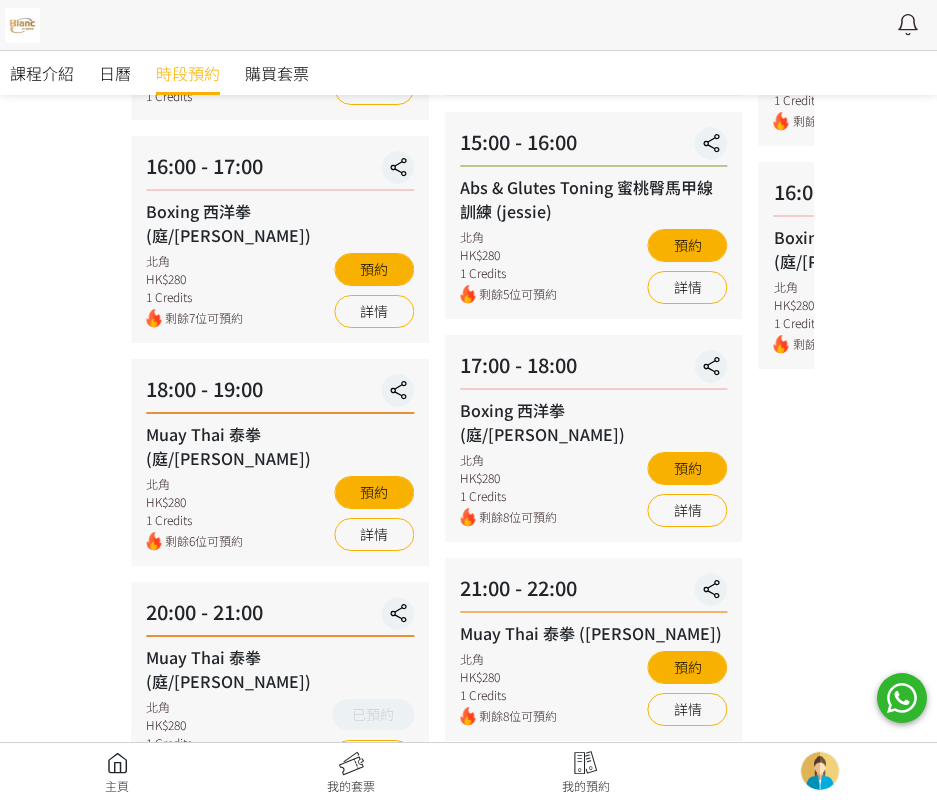 click on "07 -
26
星期六
10:00 - 11:00
Muay Thai 泰拳 (庭/Nick)
北角
HK$280
1 Credits
剩餘5位可預約
預約
詳情
14:00 - 15:00
Muay Thai 泰拳 (庭/Nick)
北角
HK$280
1 Credits
剩餘8位可預約
預約
詳情
16:00 - 17:00
Boxing 西洋拳 (庭/Nick)
北角
HK$280
1 Credits
剩餘7位可預約
預約
詳情" at bounding box center (908, 304) 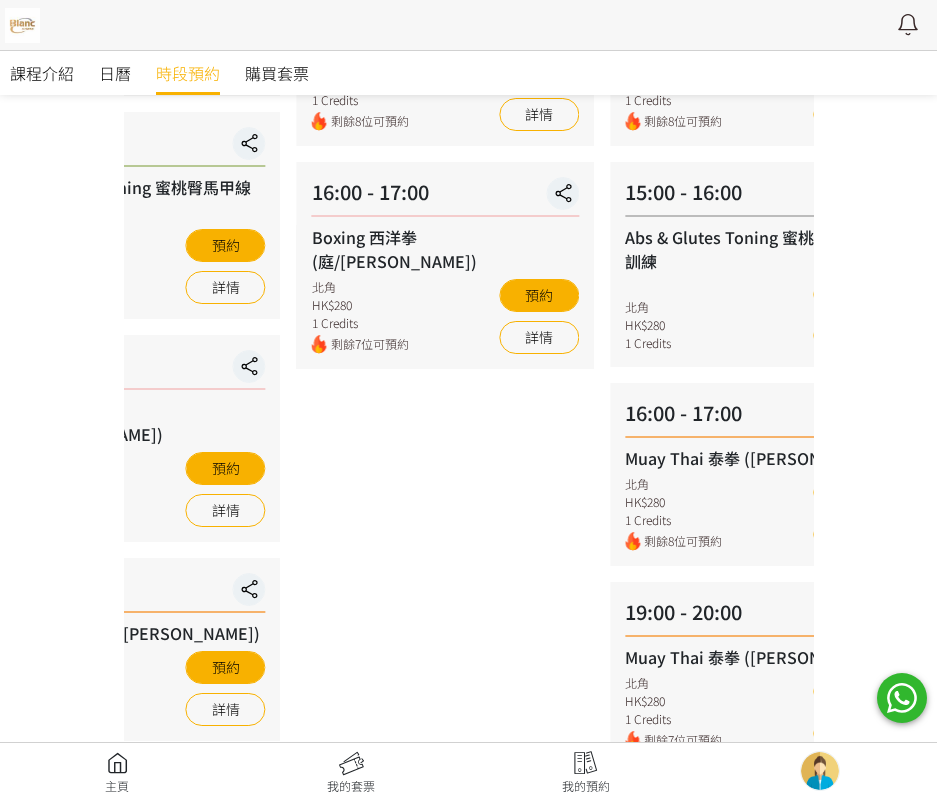 click on "07 -
26
星期六
10:00 - 11:00
Muay Thai 泰拳 (庭/Nick)
北角
HK$280
1 Credits
剩餘5位可預約
預約
詳情
14:00 - 15:00
Muay Thai 泰拳 (庭/Nick)
北角
HK$280
1 Credits
剩餘8位可預約
預約
詳情
16:00 - 17:00
Boxing 西洋拳 (庭/Nick)
北角
HK$280
1 Credits
剩餘7位可預約
預約
詳情" at bounding box center [446, 304] 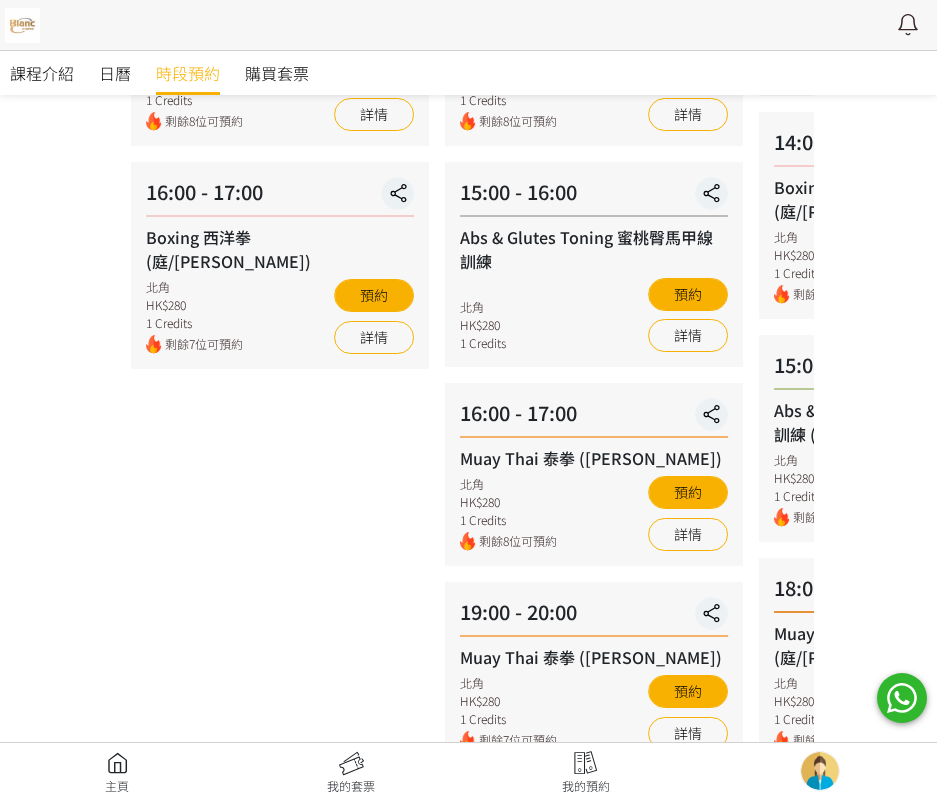 click on "07 -
26
星期六
10:00 - 11:00
Muay Thai 泰拳 (庭/Nick)
北角
HK$280
1 Credits
剩餘5位可預約
預約
詳情
14:00 - 15:00
Muay Thai 泰拳 (庭/Nick)
北角
HK$280
1 Credits
剩餘8位可預約
預約
詳情
16:00 - 17:00
Boxing 西洋拳 (庭/Nick)
北角
HK$280
1 Credits
剩餘7位可預約
預約
詳情" at bounding box center [280, 304] 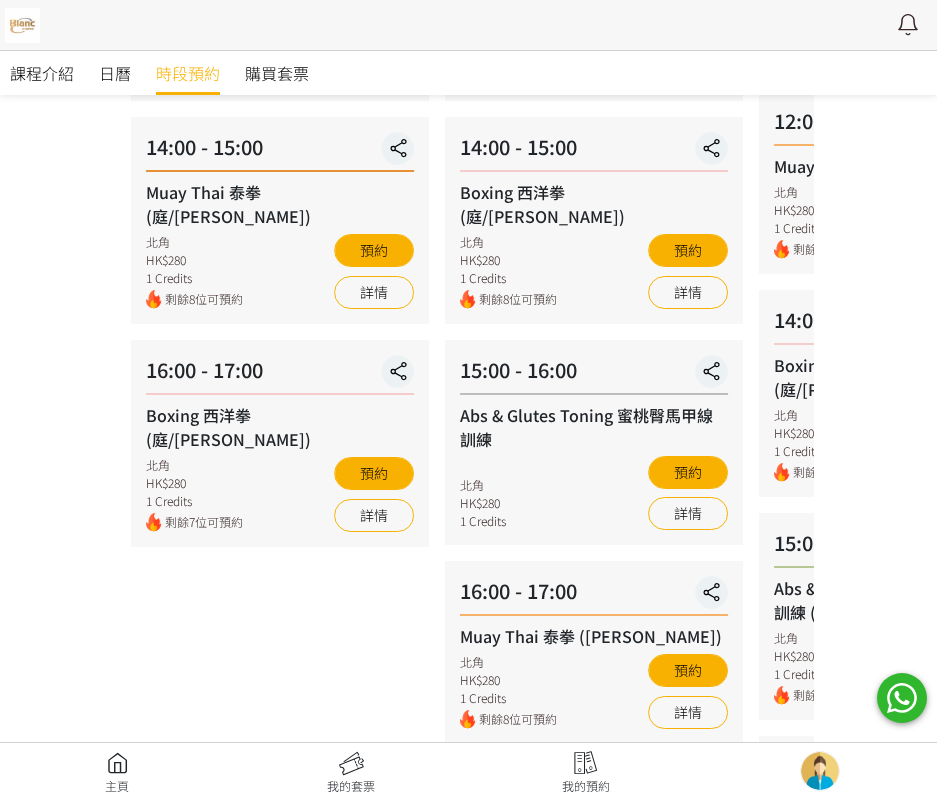 scroll, scrollTop: 400, scrollLeft: 0, axis: vertical 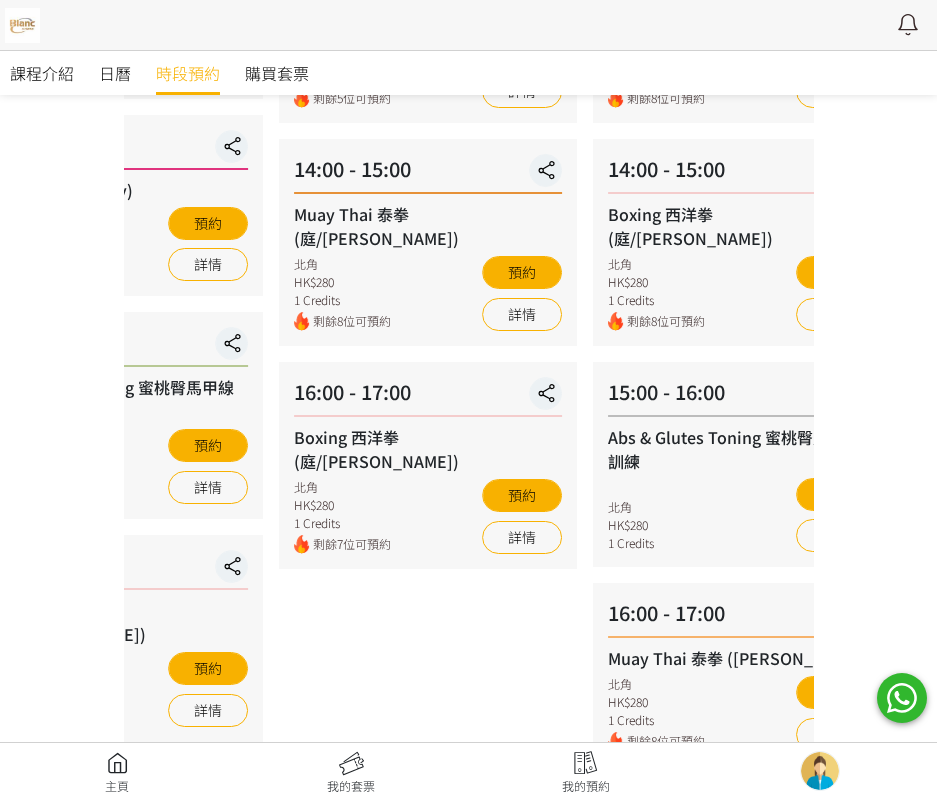 click on "07 -
26
星期六
10:00 - 11:00
Muay Thai 泰拳 (庭/Nick)
北角
HK$280
1 Credits
剩餘5位可預約
預約
詳情
14:00 - 15:00
Muay Thai 泰拳 (庭/Nick)
北角
HK$280
1 Credits
剩餘8位可預約
預約
詳情
16:00 - 17:00
Boxing 西洋拳 (庭/Nick)
北角
HK$280
1 Credits
剩餘7位可預約
預約
詳情" at bounding box center (428, 504) 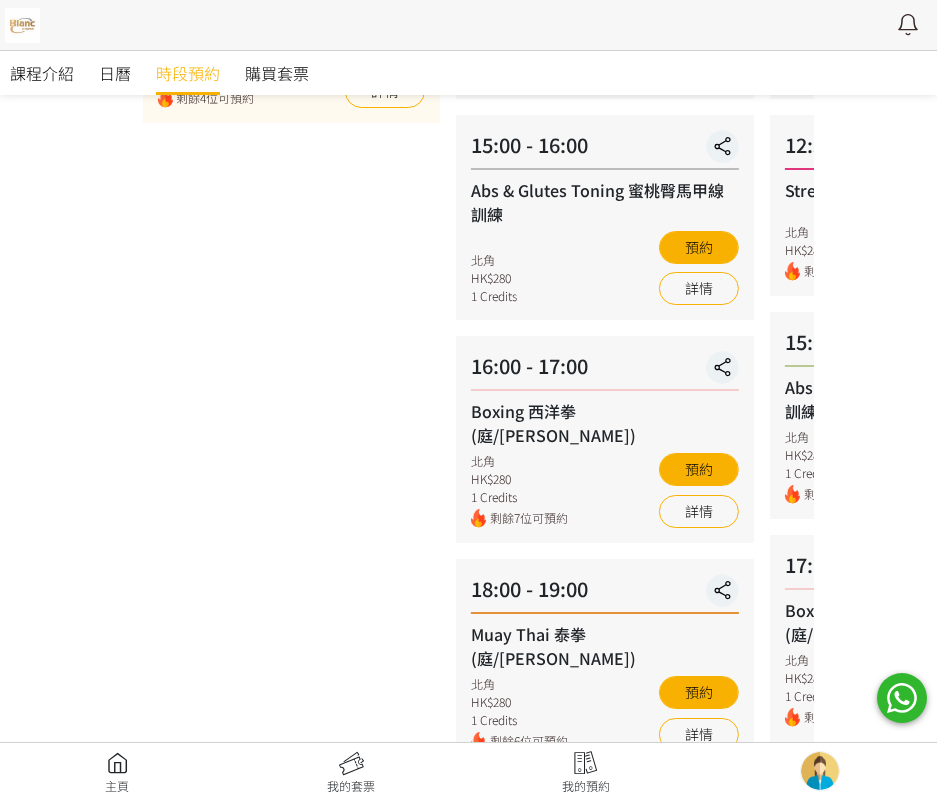 click on "EN 中文     5   最新通知     Blanc Fitness   已確認你的預約 2025/07/24 星期四 20:00 拳擊及功夫 | Muay Thai 泰拳 (庭/Nick)，請如期準時   0分鐘前   詳情   Blanc Fitness   你的預約等待付款 2025/07/24 星期四 20:00 拳擊及功夫 | Muay Thai 泰拳 (庭/Nick)   1分鐘前   詳情     拳擊及功夫 | Muay Thai 泰拳 (Nick) 即將開始，請按時上課   17小時前   詳情   Blanc Fitness   已確認你的預約 2025/07/22 星期二 21:00 拳擊及功夫 | Muay Thai 泰拳 (Nick)，請如期準時   1日前   詳情   Blanc Fitness   你的預約等待付款 2025/07/22 星期二 21:00 拳擊及功夫 | Muay Thai 泰拳 (Nick)   1日前   詳情       全部通知   我的預約     已確認預約   查看全部   Muay Thai 泰拳 (庭/Nick)
2025/07/24, 星期四20:00 - 21:00
Blanc Fitness (ID: 77604)
等候清單   查看全部
你目前沒有相關的預約
過去記錄       250266 Ho Ka Wing" at bounding box center (468, 452) 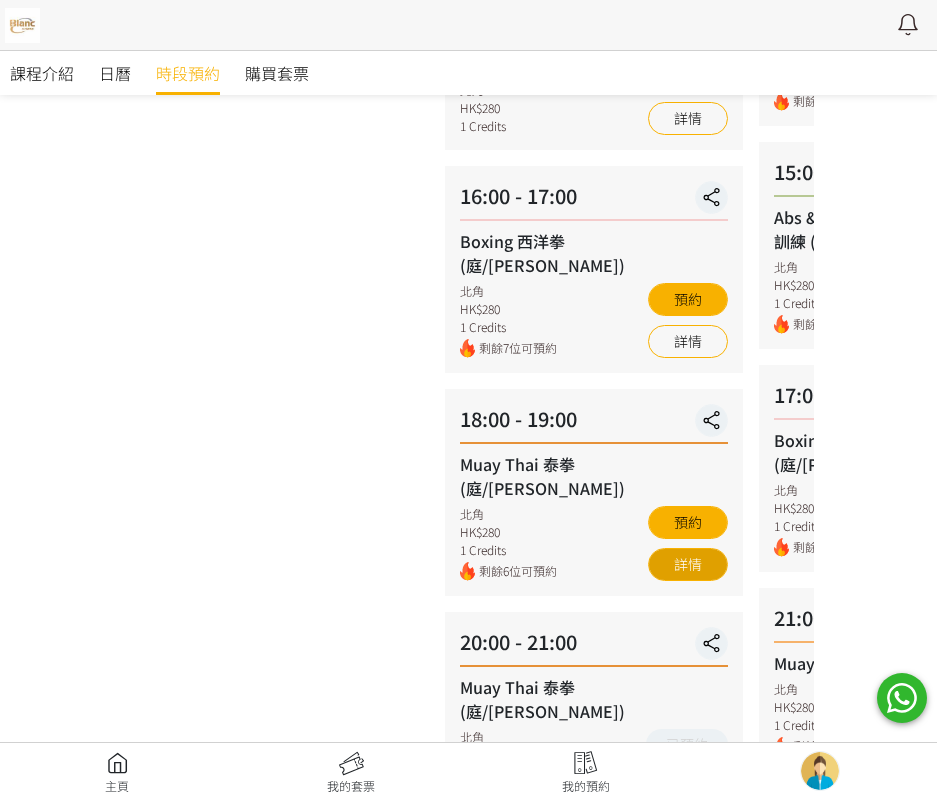 scroll, scrollTop: 800, scrollLeft: 0, axis: vertical 